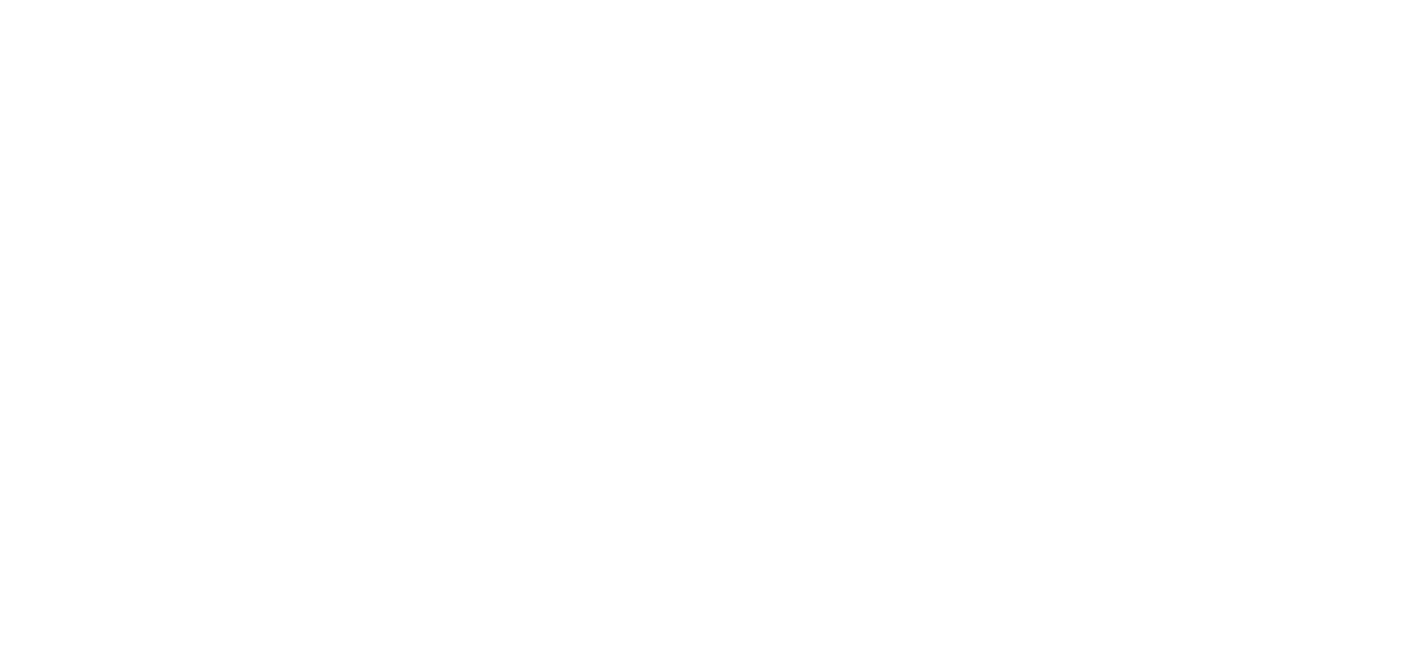 scroll, scrollTop: 0, scrollLeft: 0, axis: both 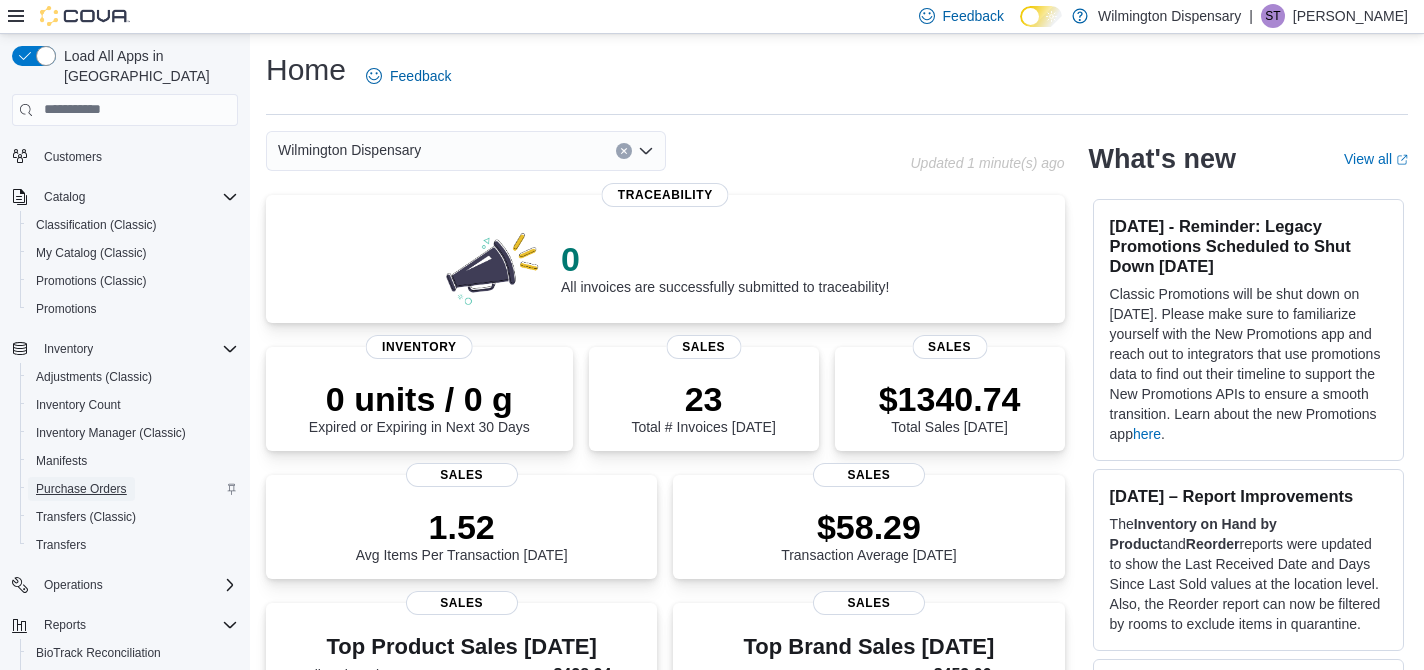 click on "Purchase Orders" at bounding box center (81, 489) 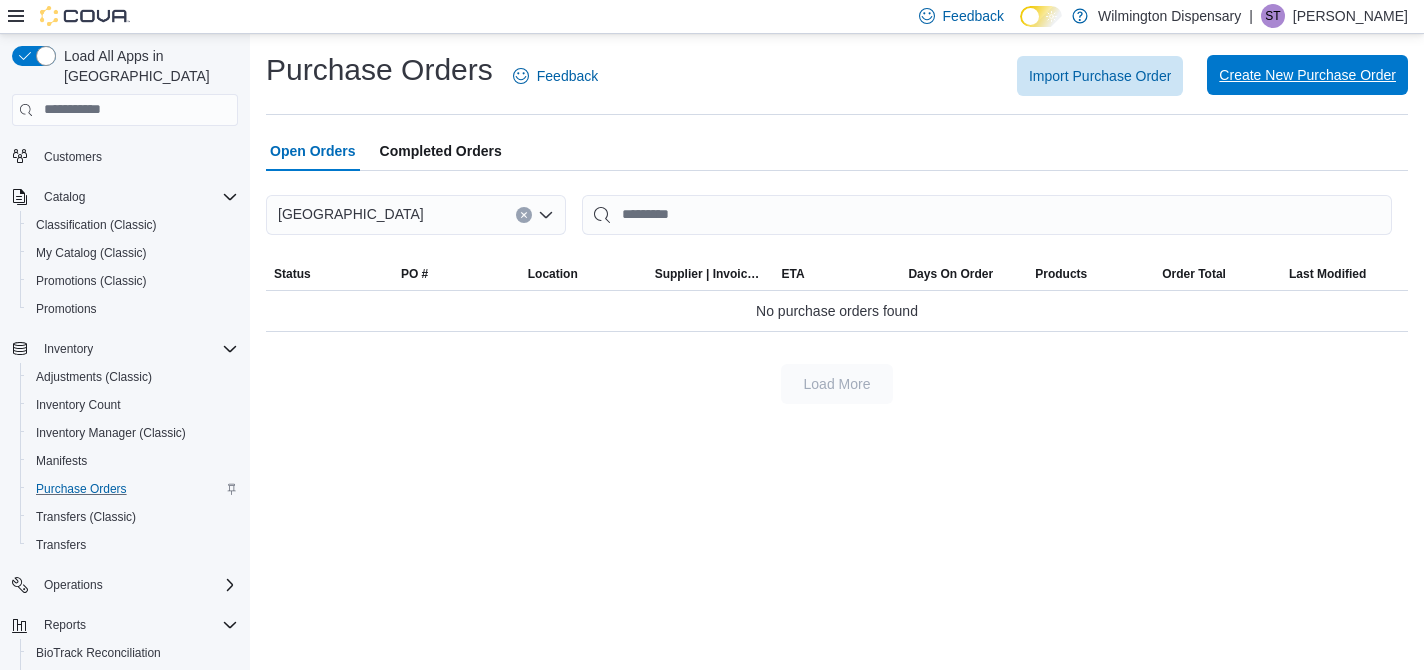 click on "Create New Purchase Order" at bounding box center [1307, 75] 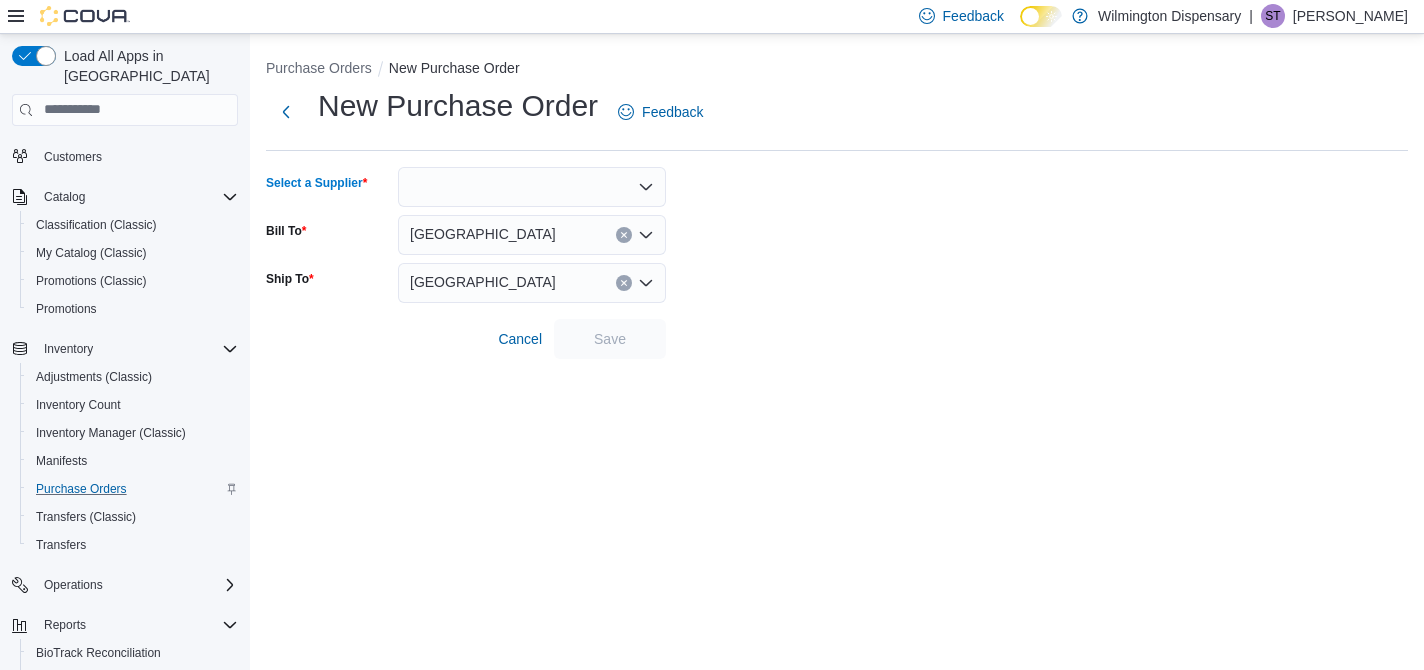 click at bounding box center [532, 187] 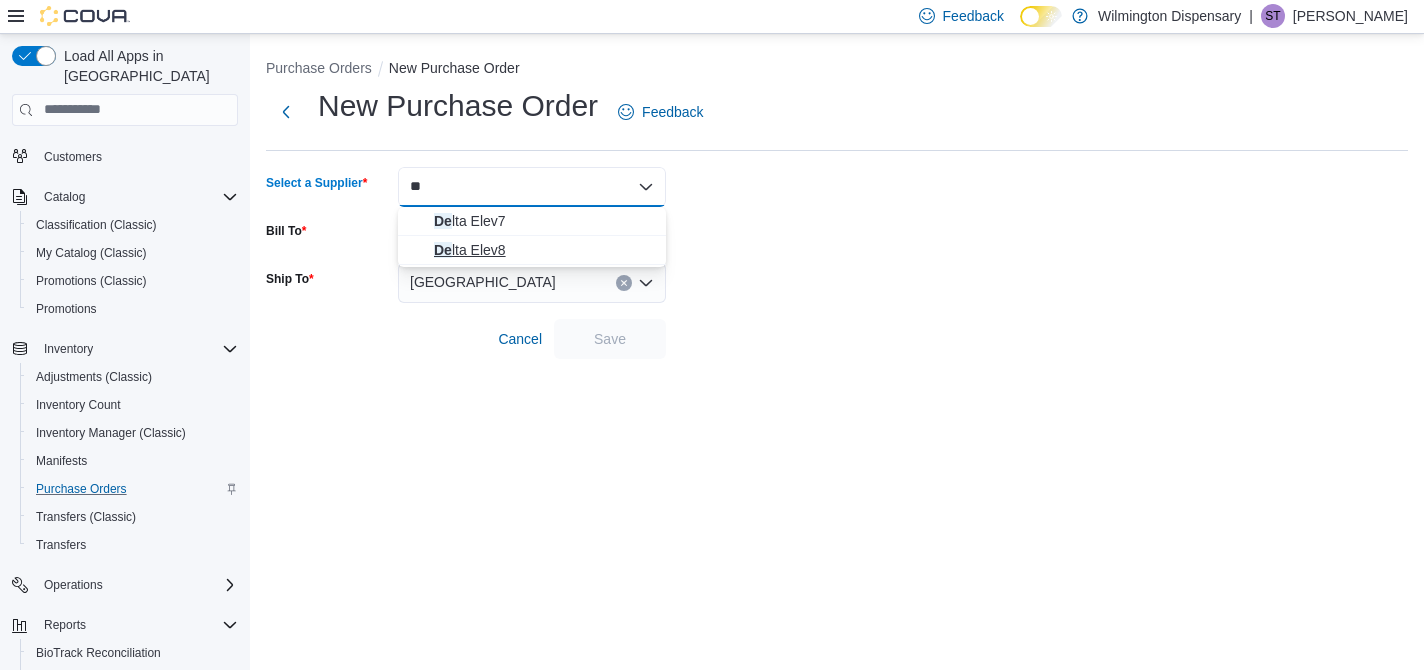 type on "**" 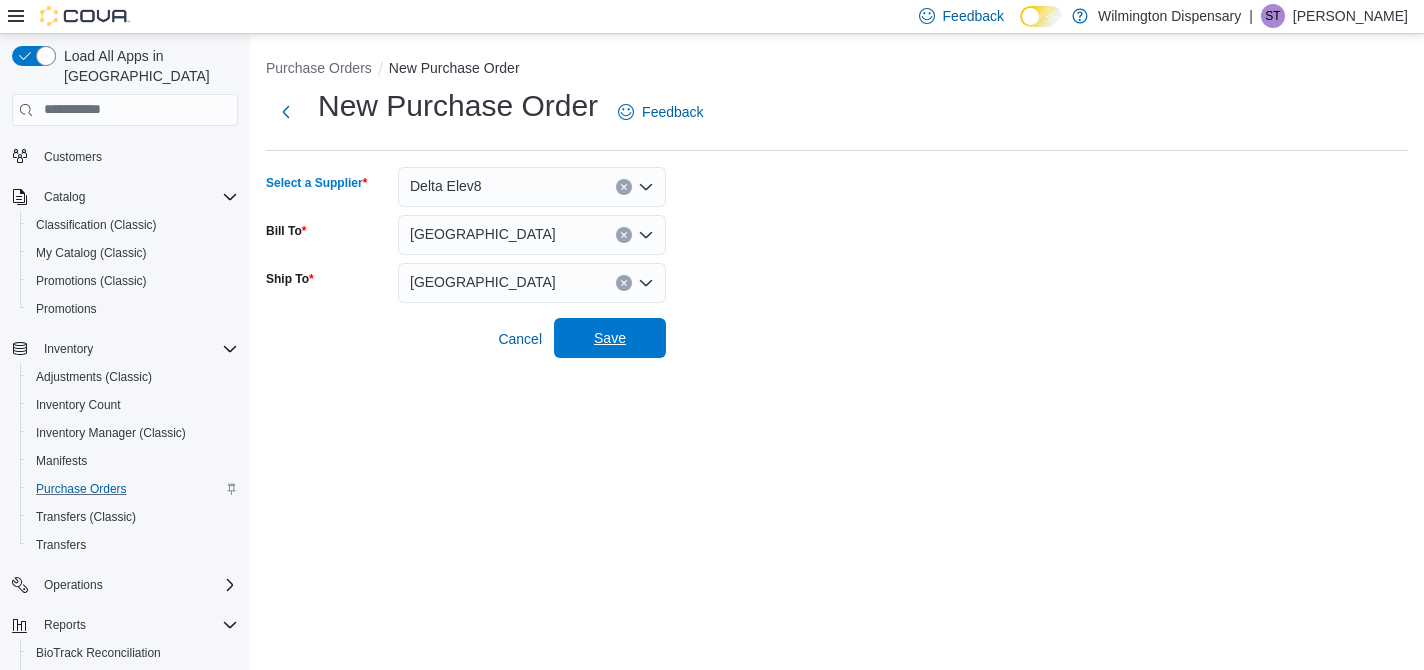 click on "Save" at bounding box center (610, 338) 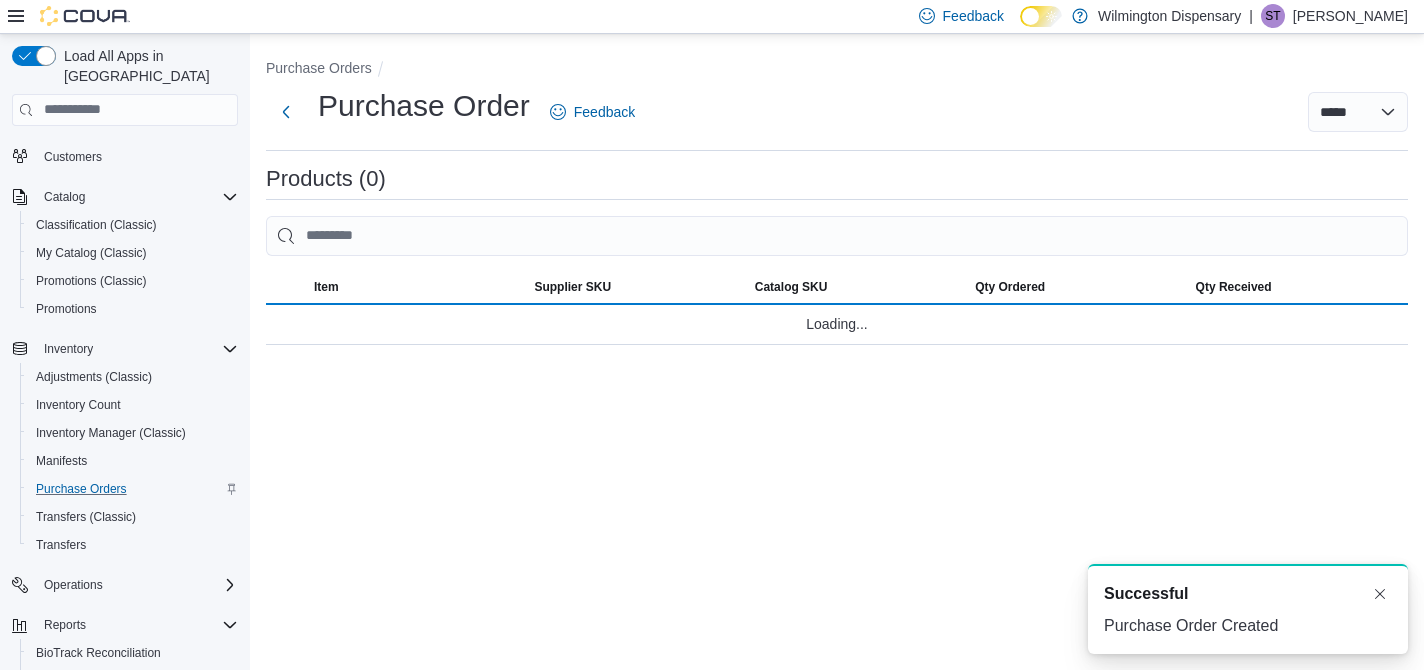 scroll, scrollTop: 0, scrollLeft: 0, axis: both 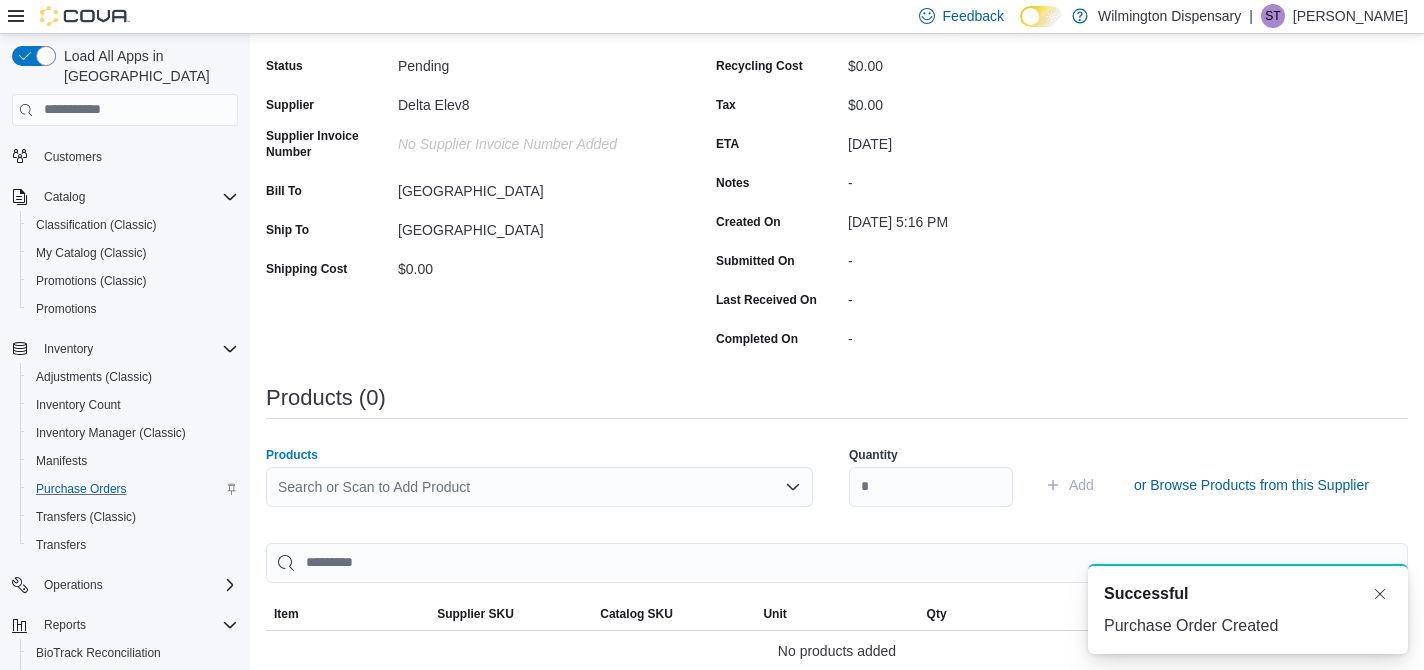 click on "Search or Scan to Add Product" at bounding box center (539, 487) 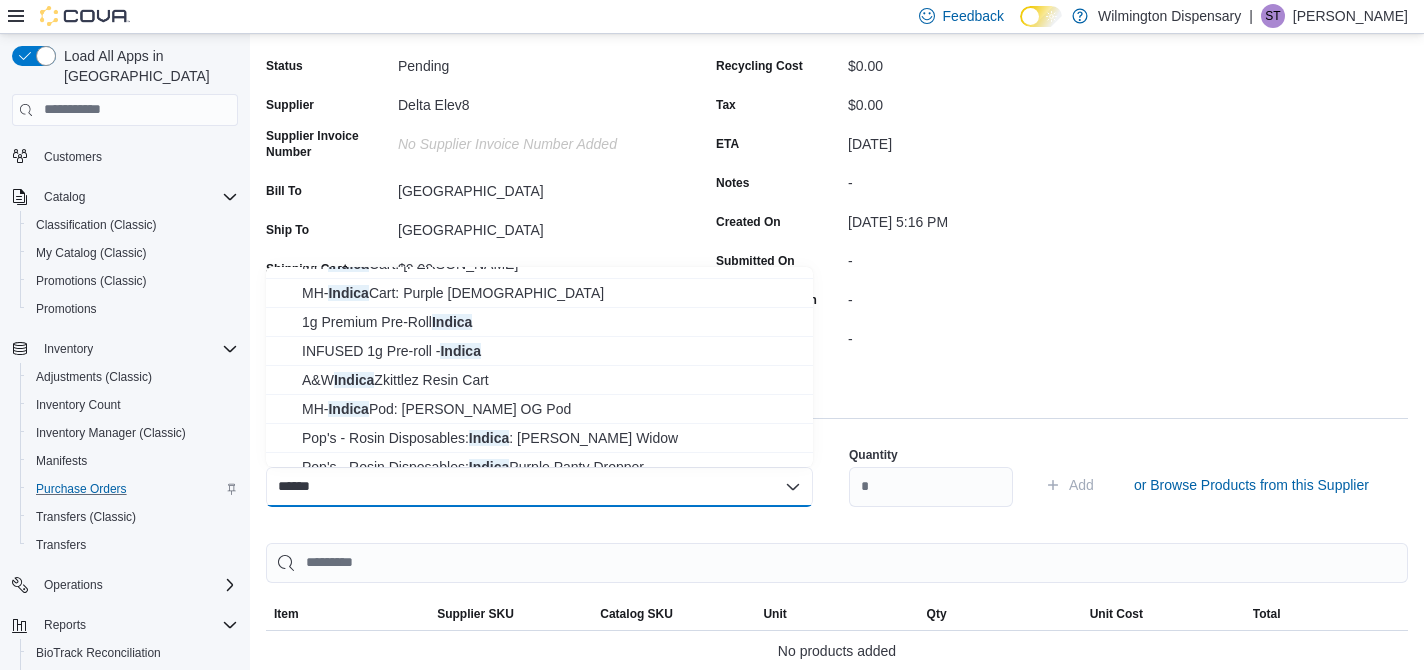 scroll, scrollTop: 293, scrollLeft: 0, axis: vertical 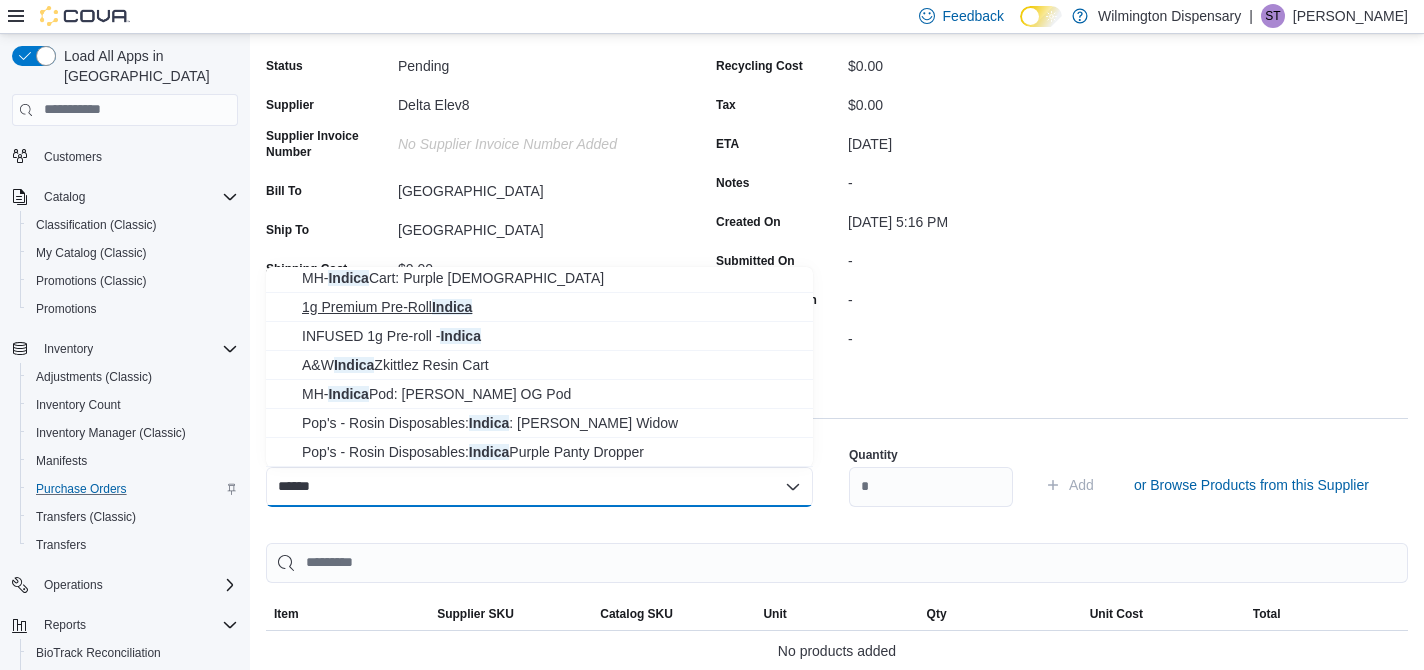 type on "******" 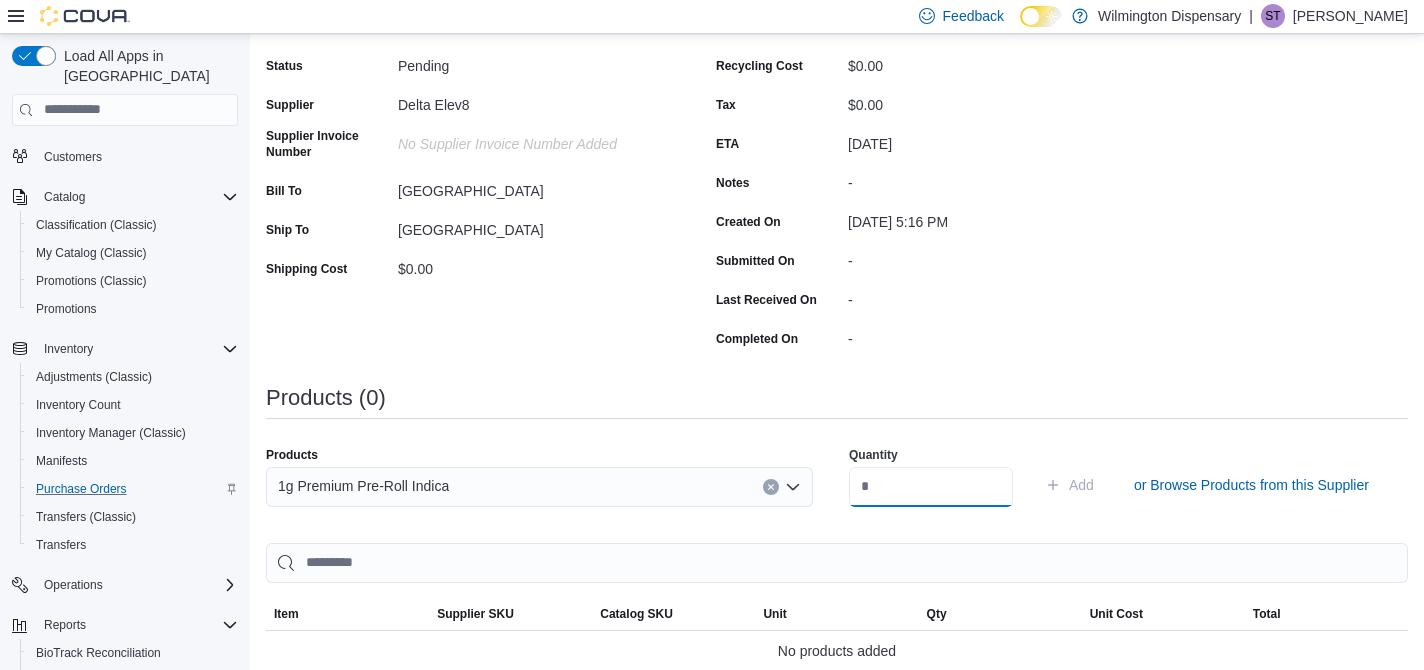 click at bounding box center [931, 487] 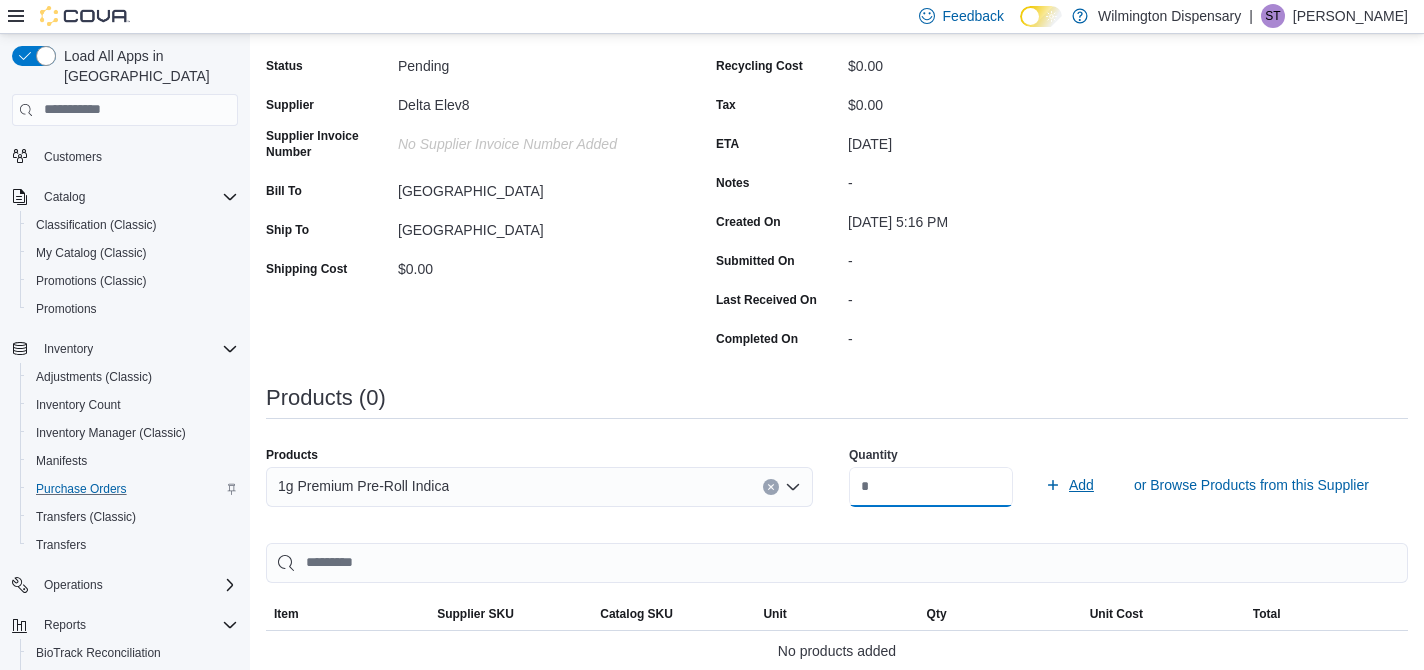 type on "**" 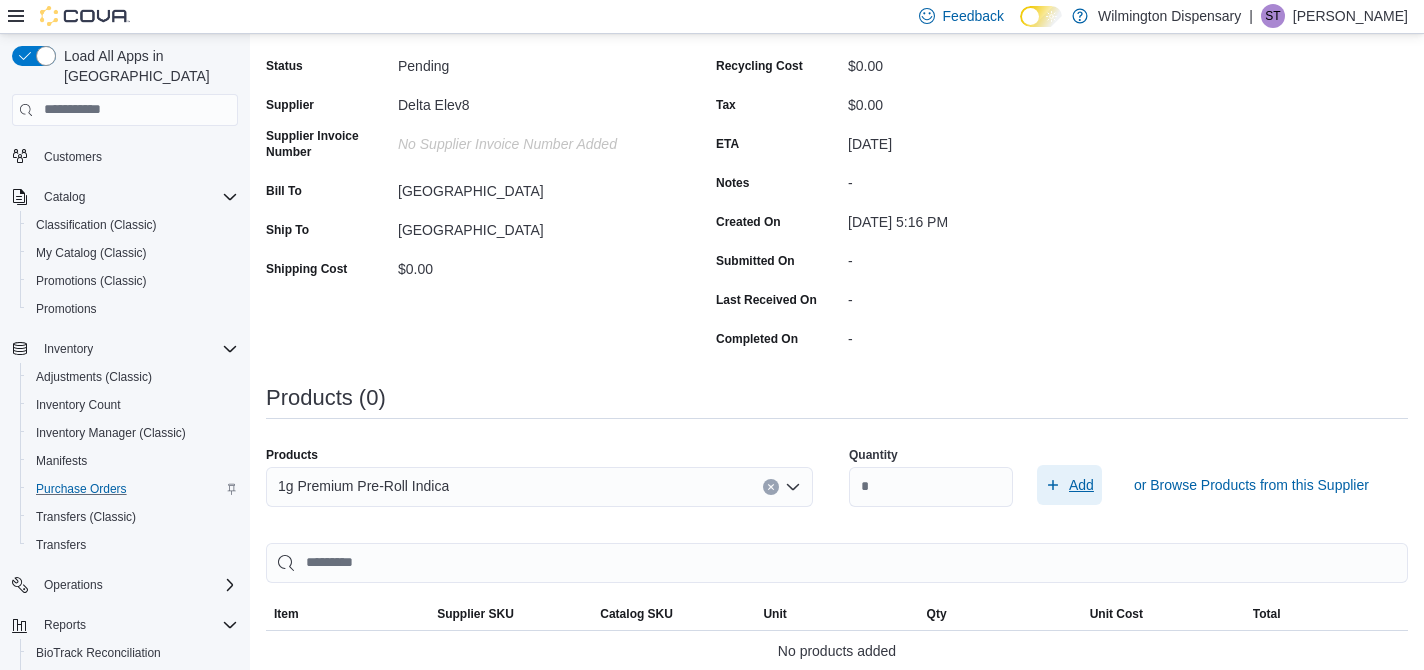 click on "Add" at bounding box center [1081, 485] 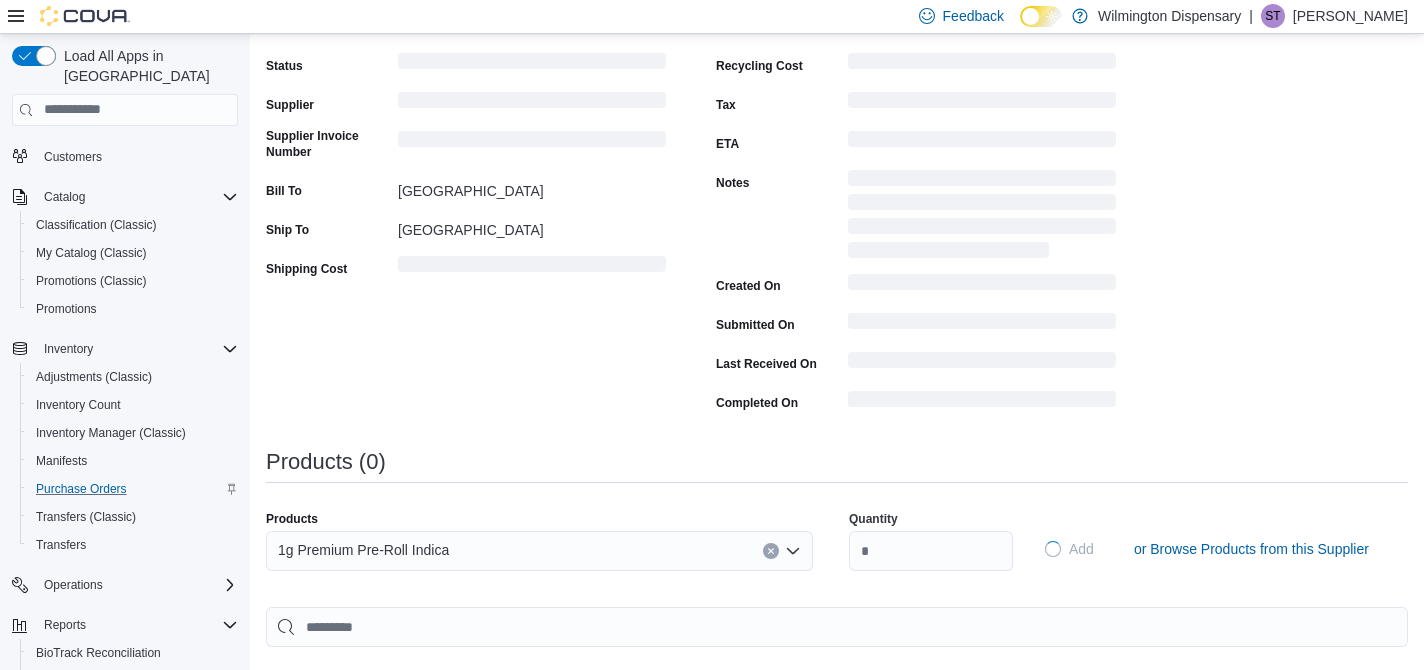 type 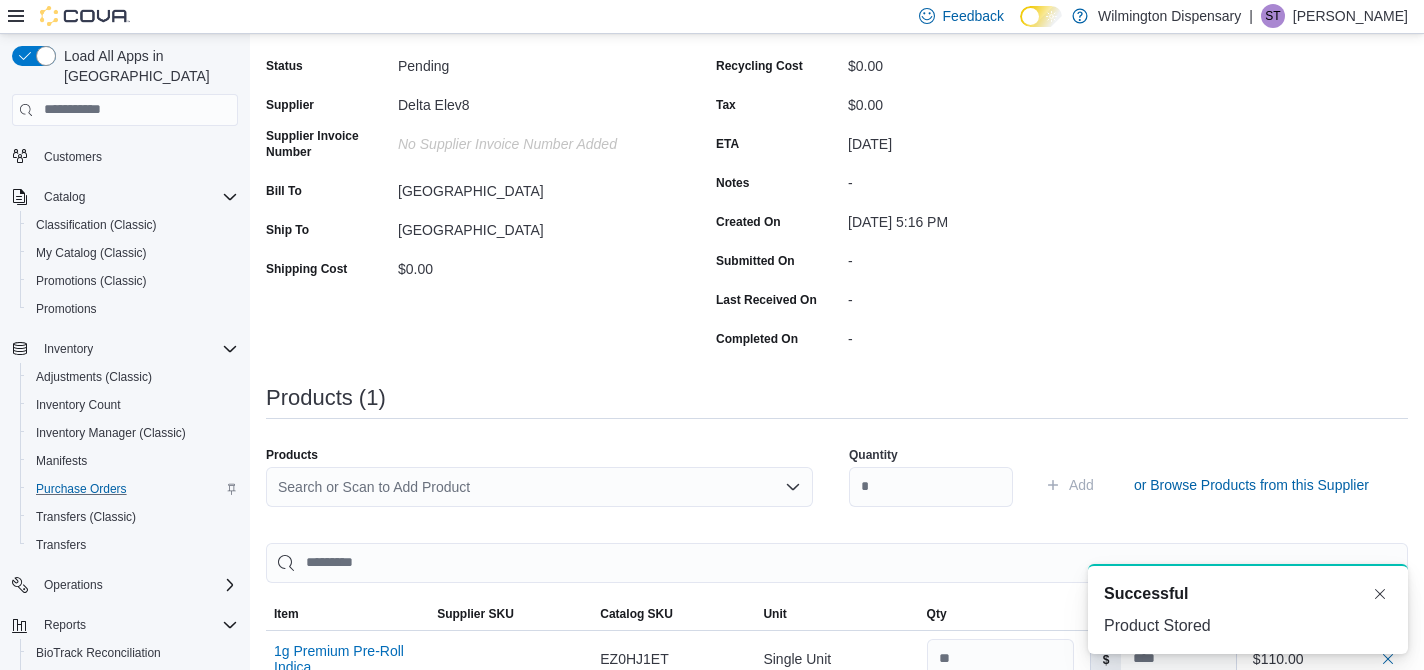 scroll, scrollTop: 0, scrollLeft: 0, axis: both 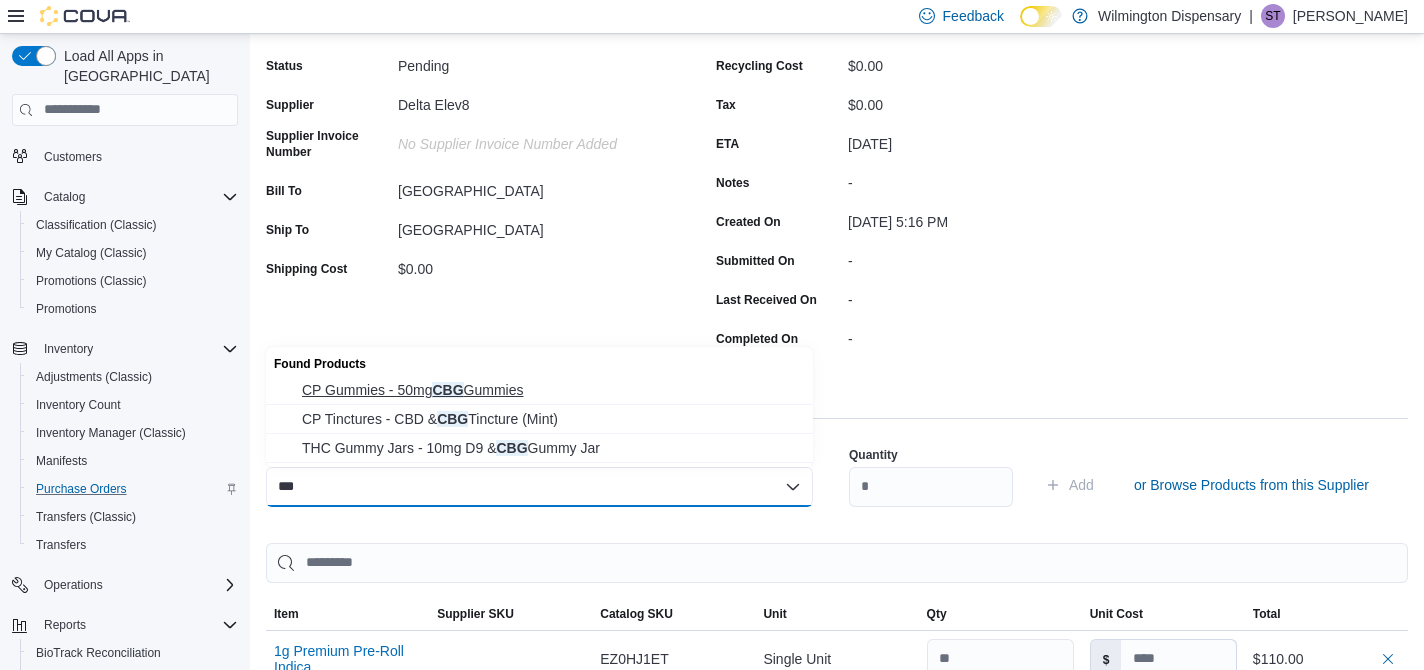 type on "***" 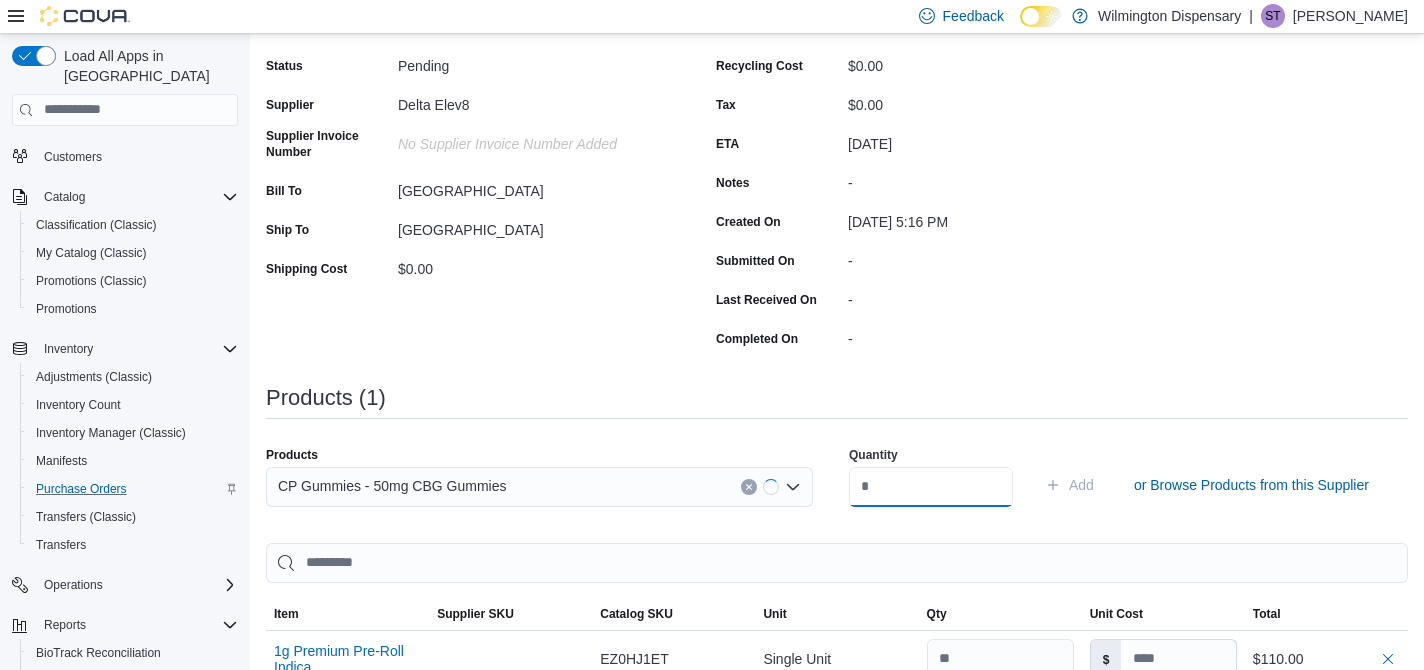 click at bounding box center (931, 487) 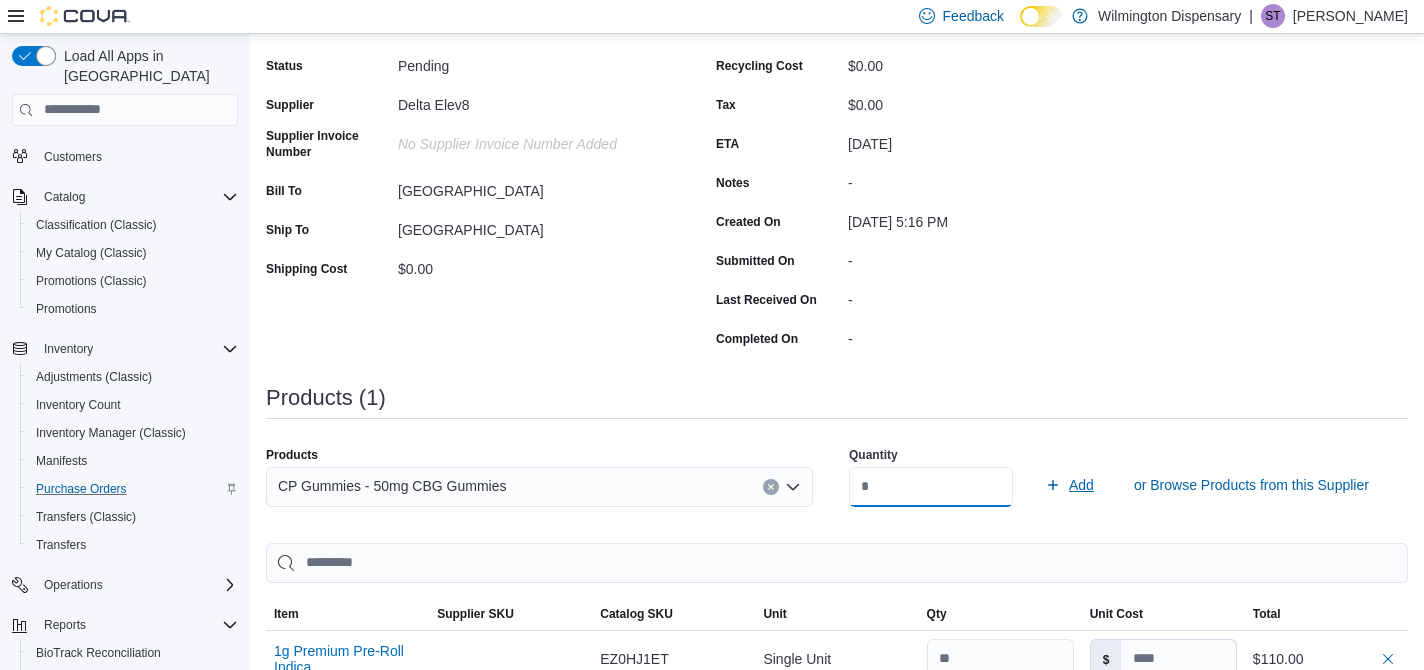 type on "*" 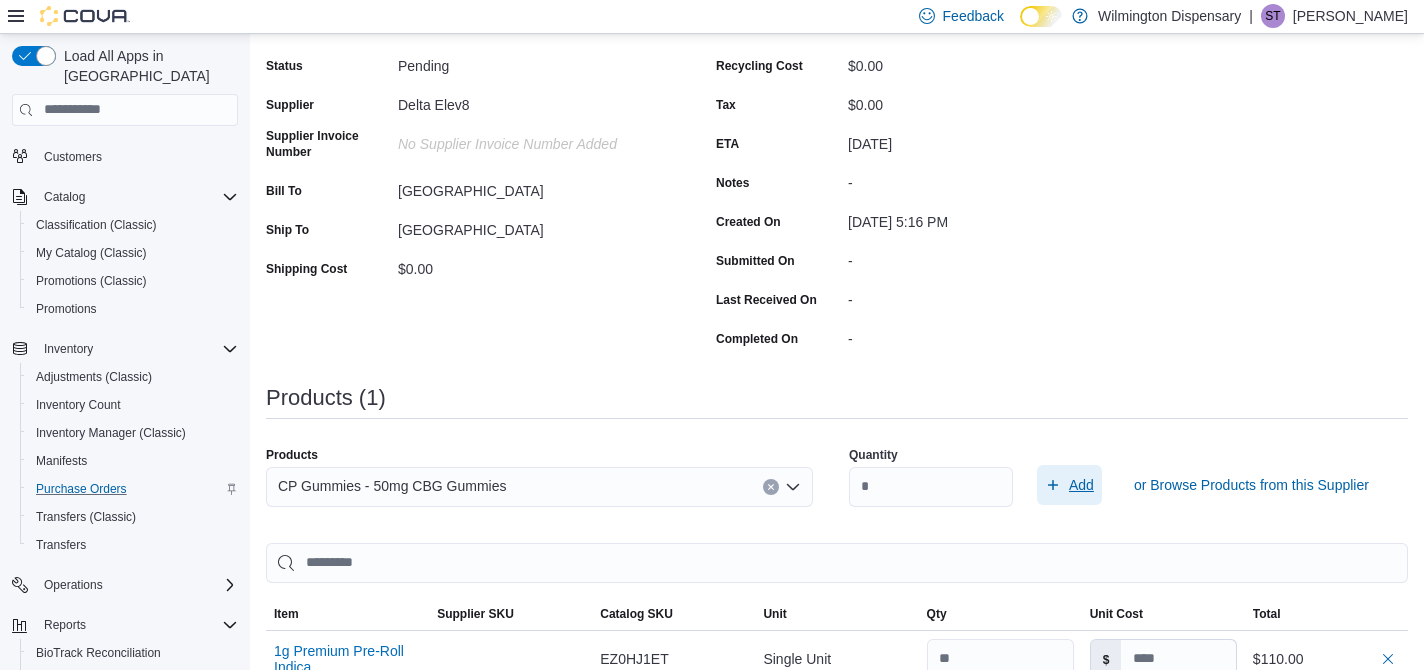 click on "Add" at bounding box center [1069, 485] 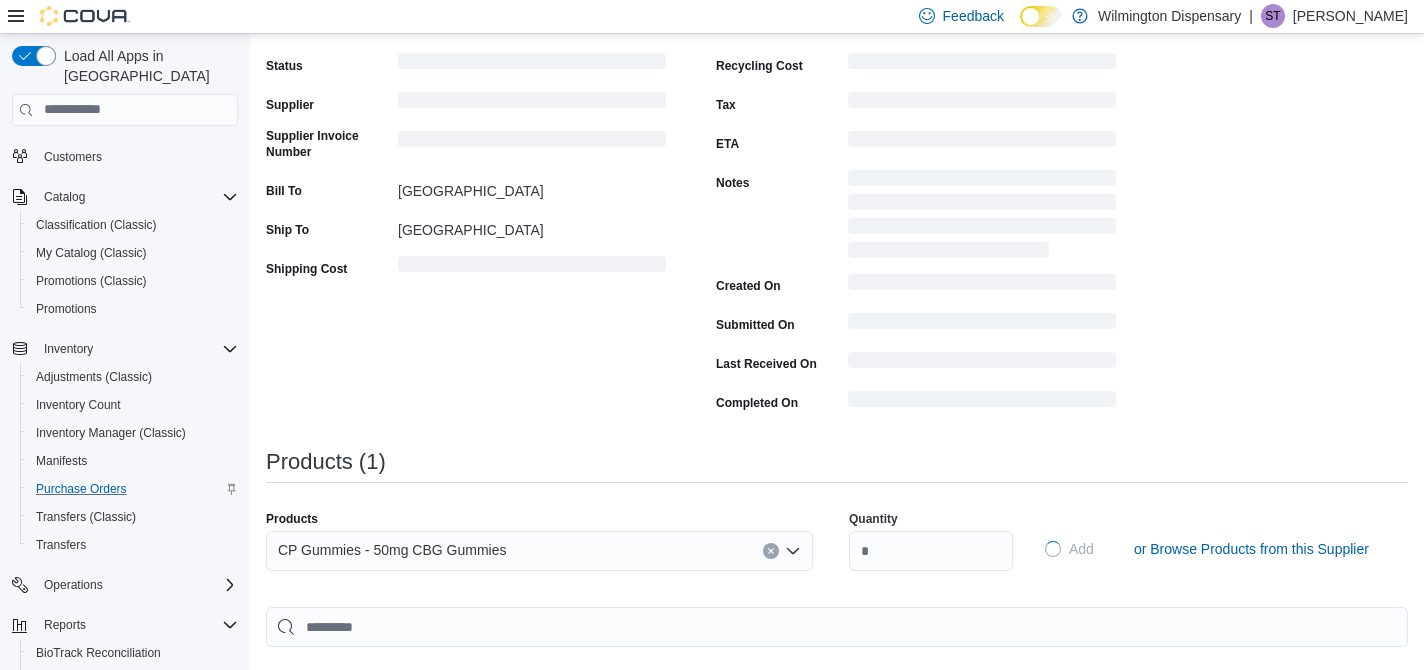 type 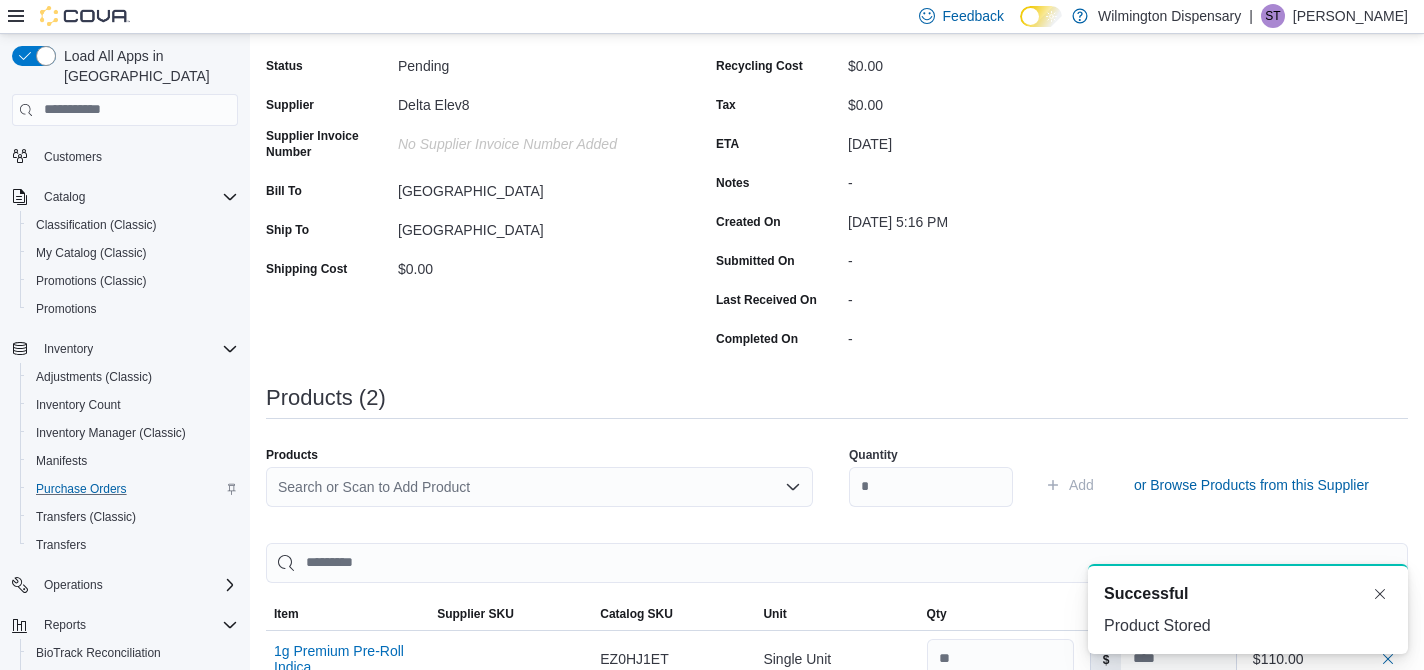 scroll, scrollTop: 0, scrollLeft: 0, axis: both 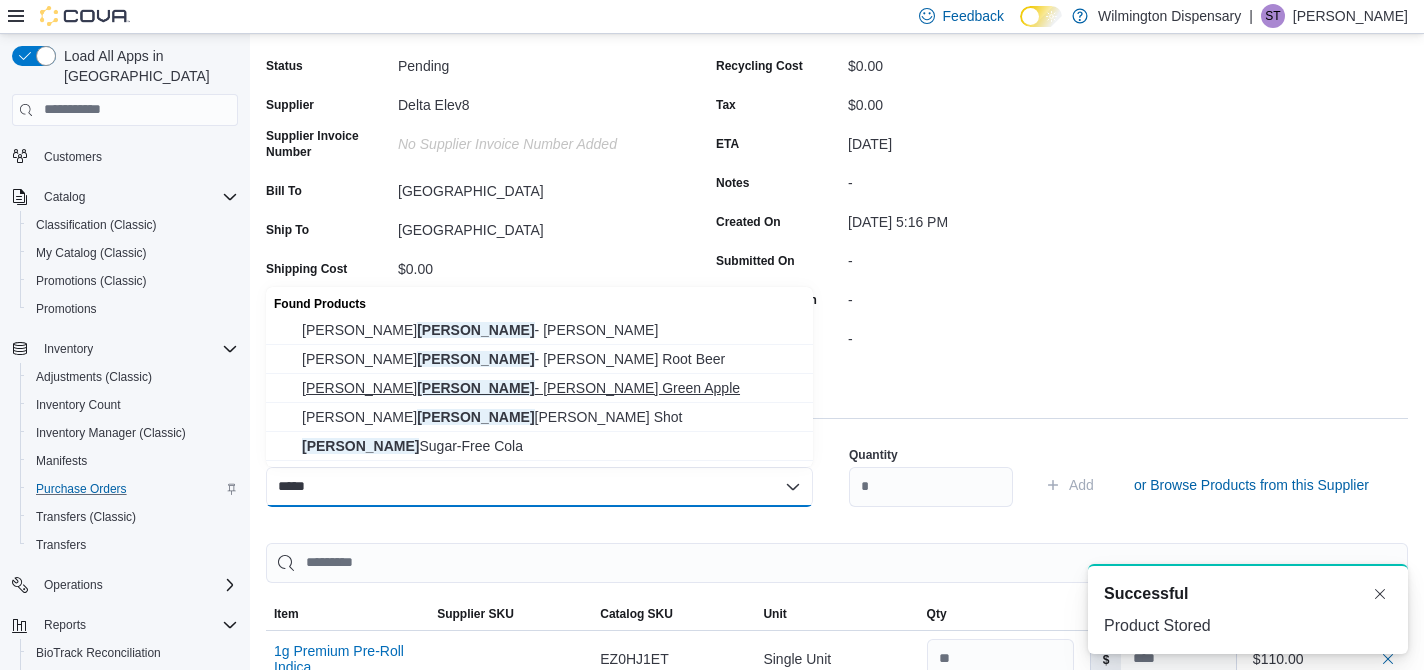 type on "*****" 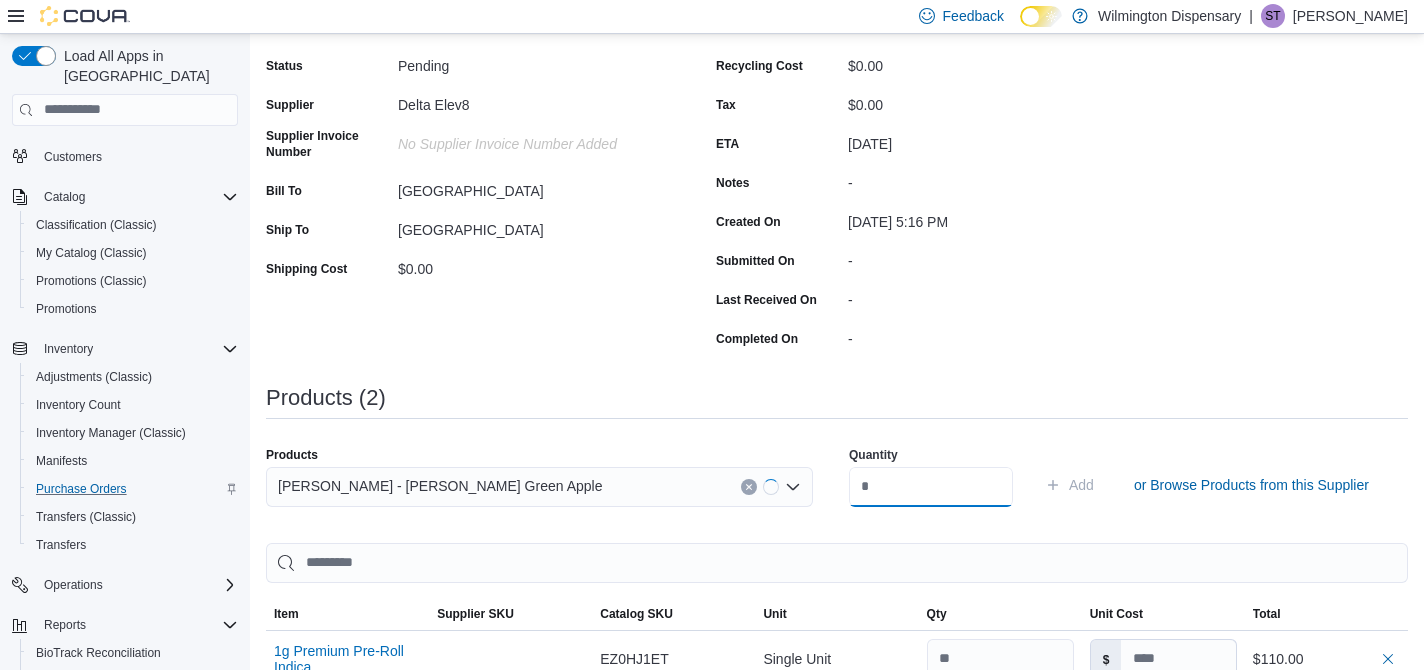 click at bounding box center [931, 487] 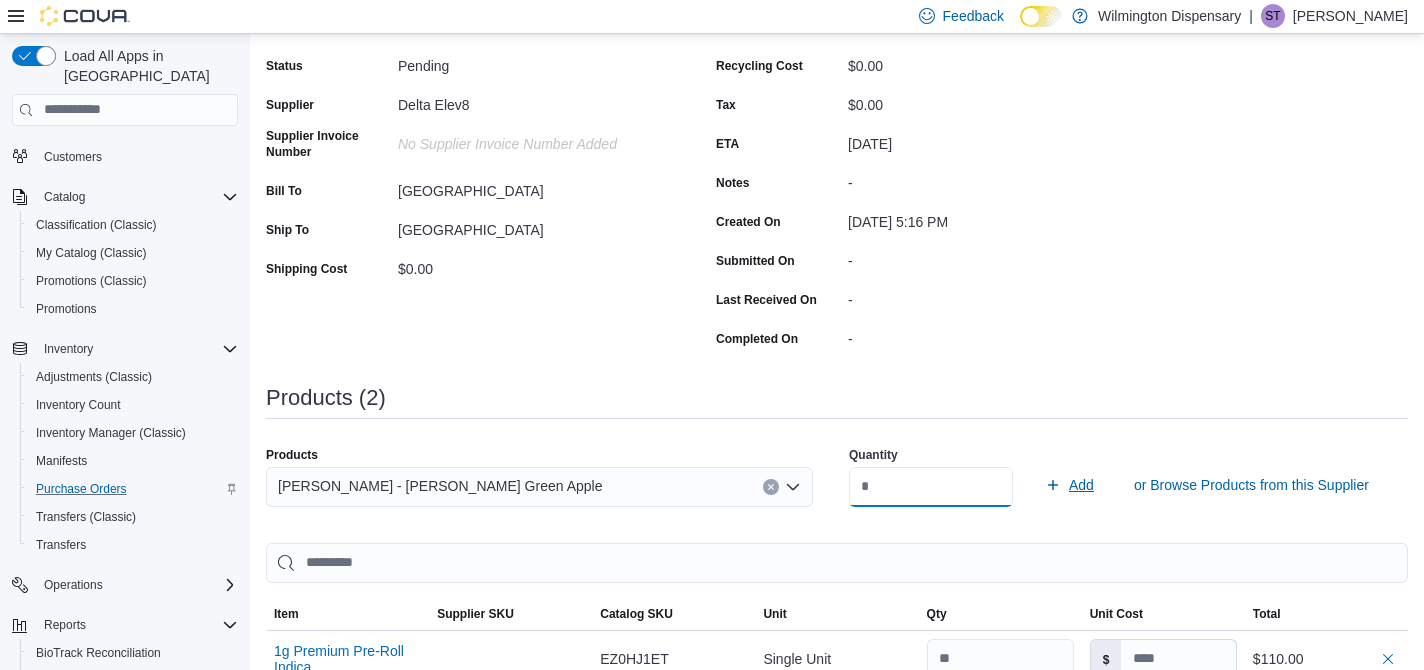 type on "*" 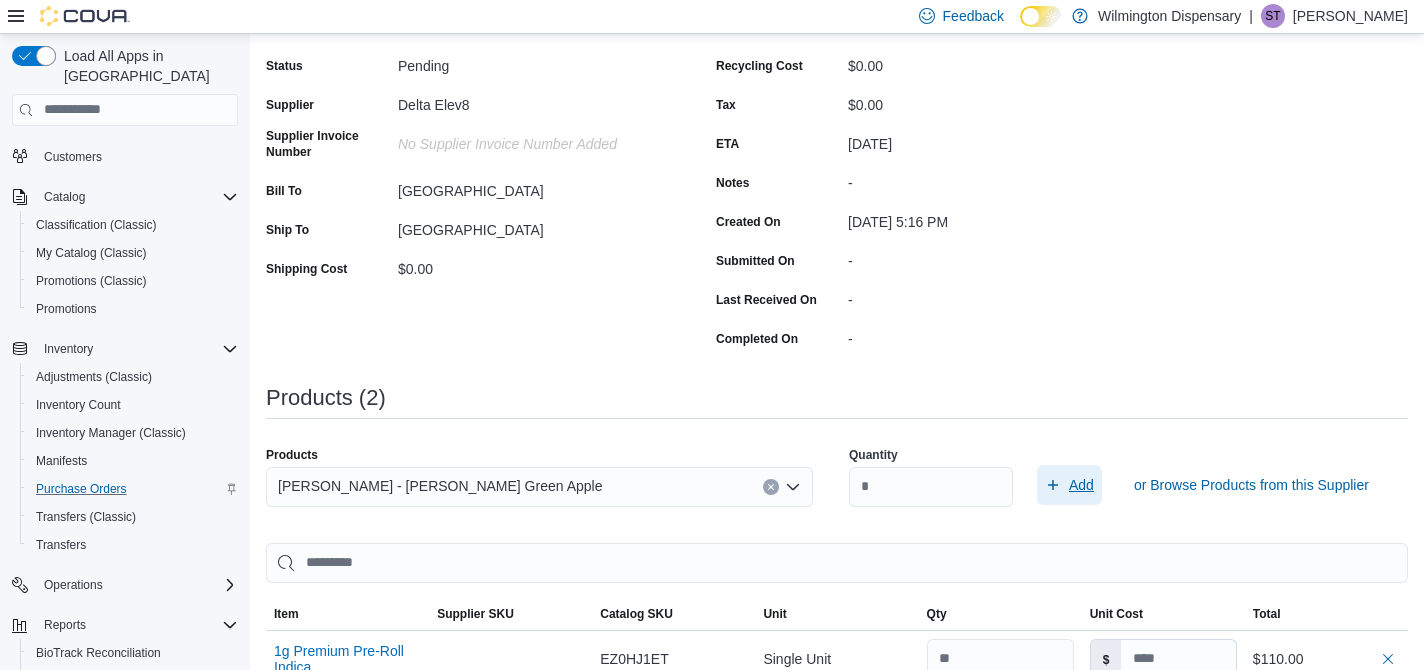click on "Add" at bounding box center [1081, 485] 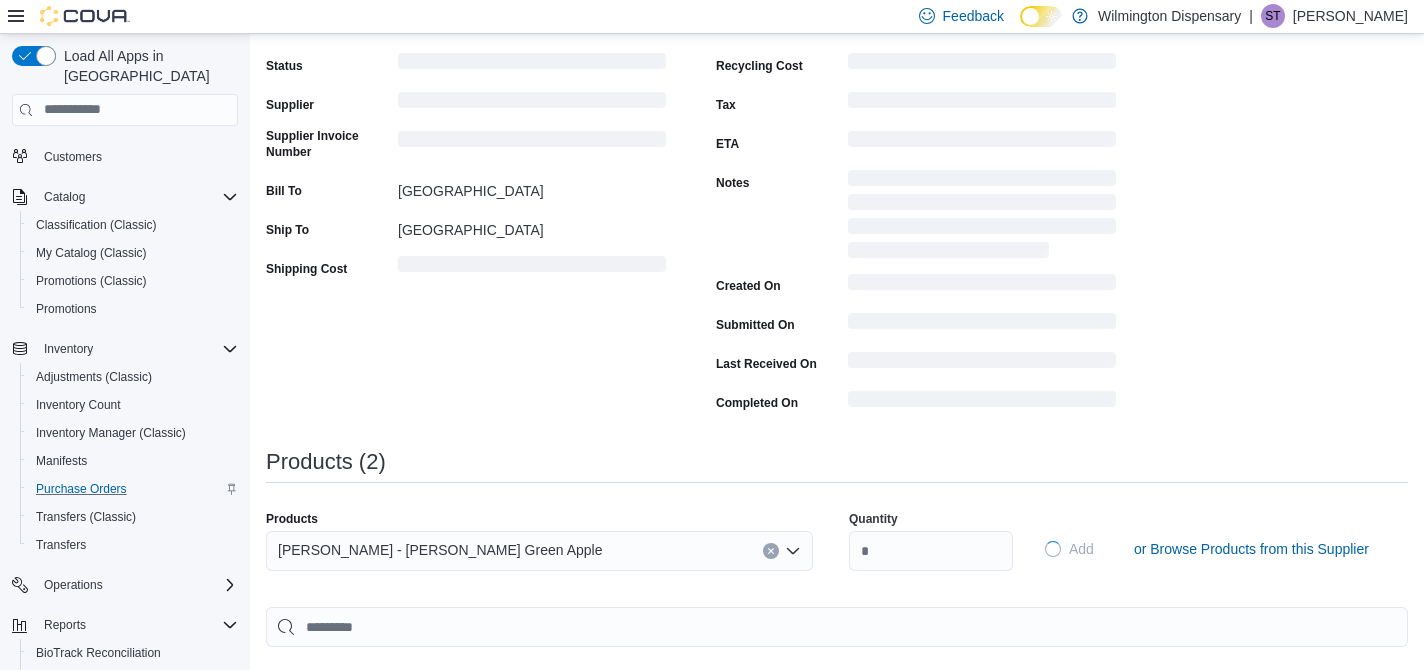type 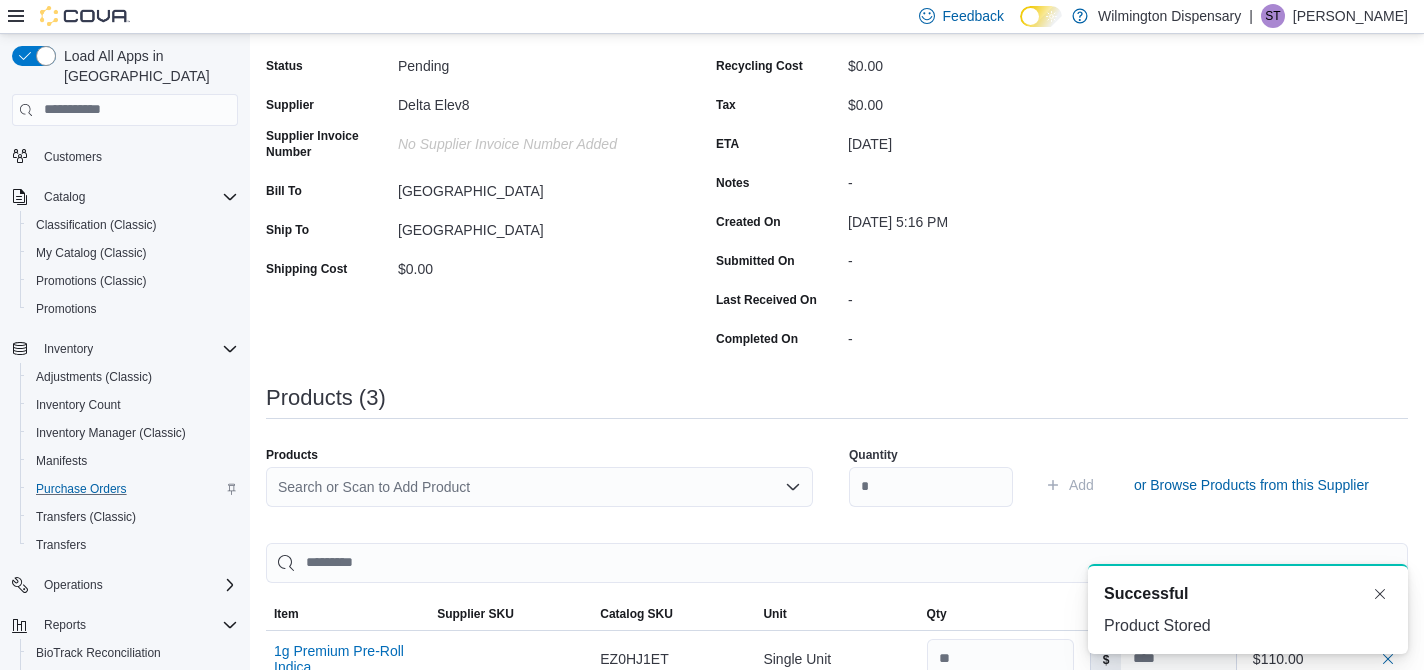 scroll, scrollTop: 0, scrollLeft: 0, axis: both 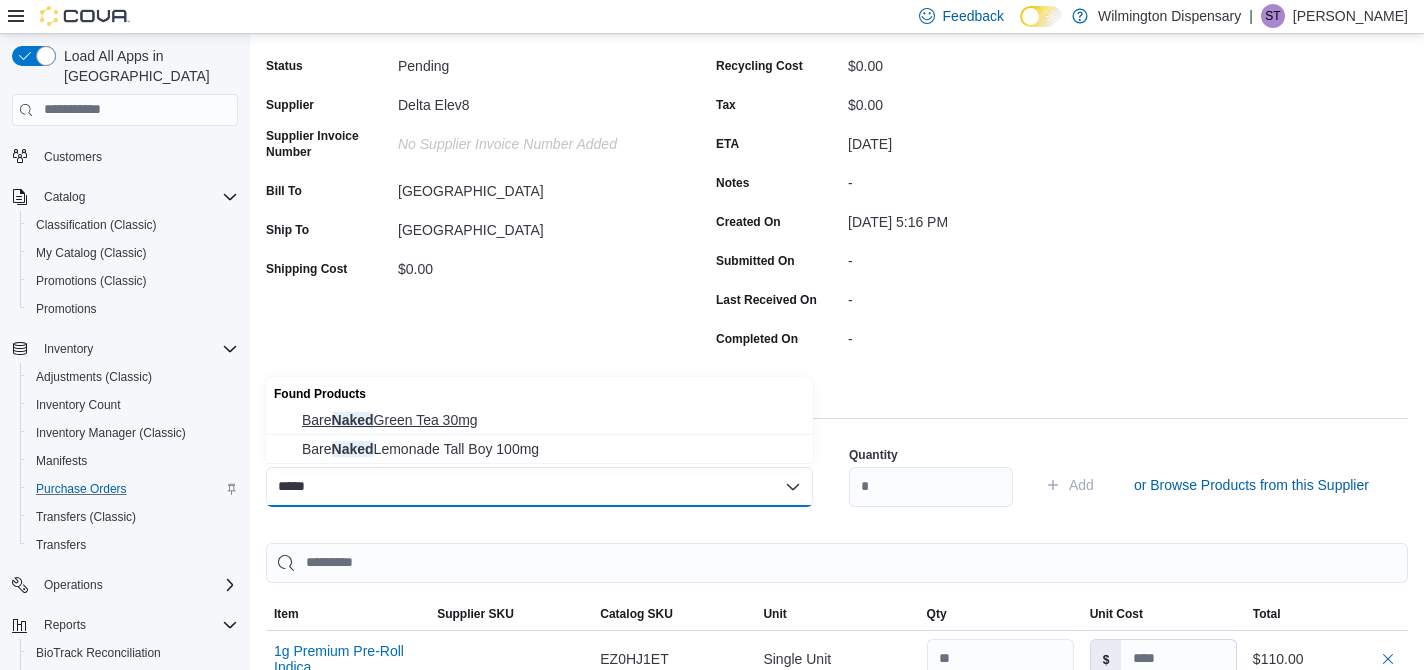type on "*****" 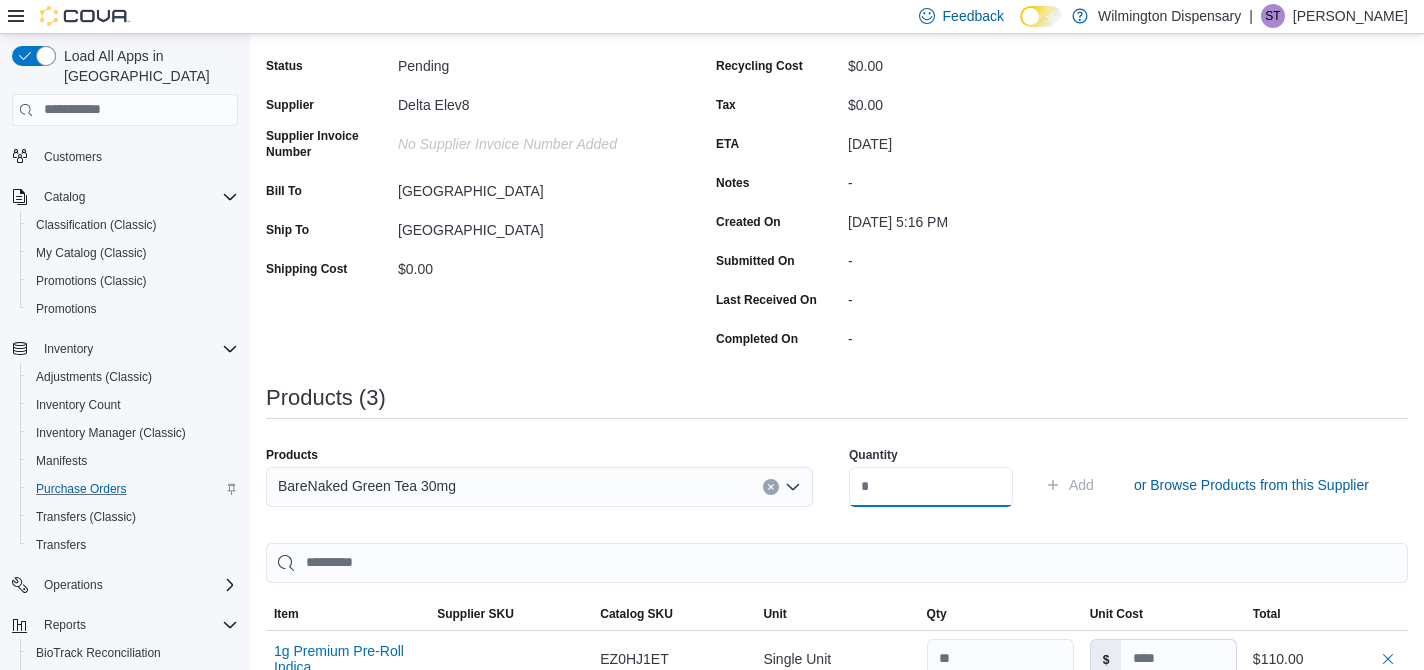 click at bounding box center (931, 487) 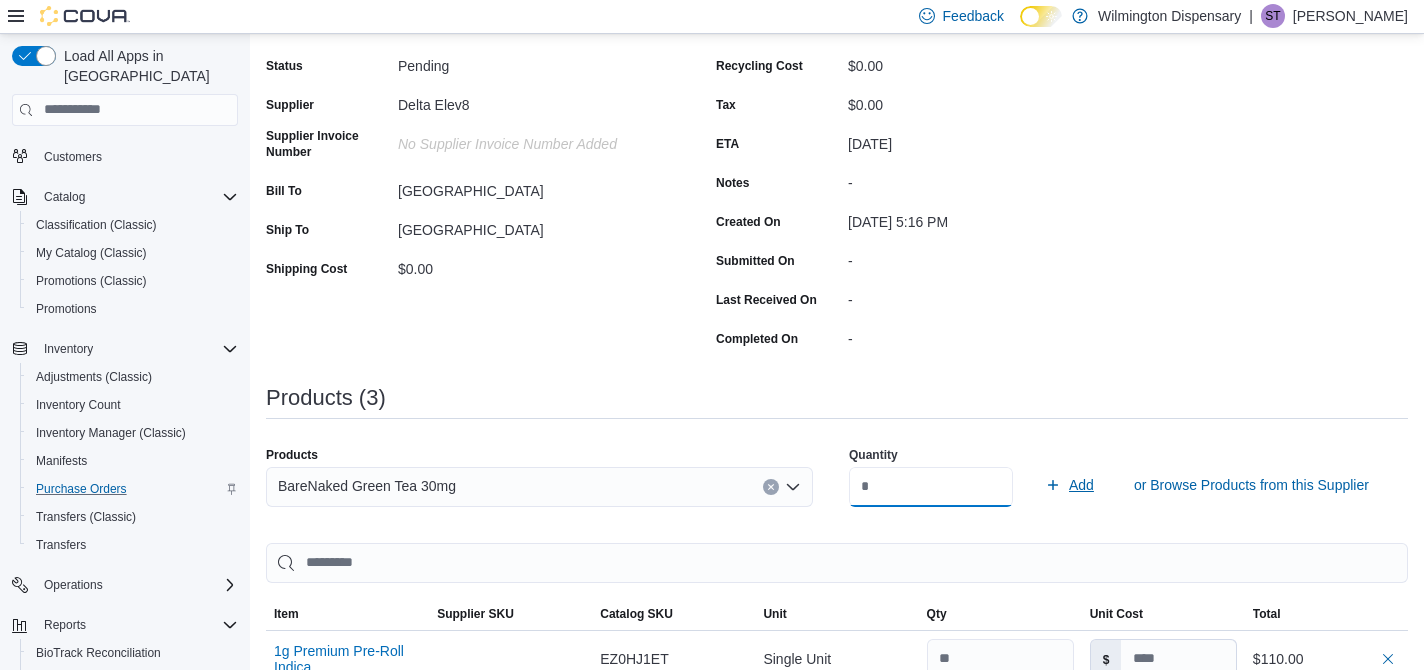 type on "*" 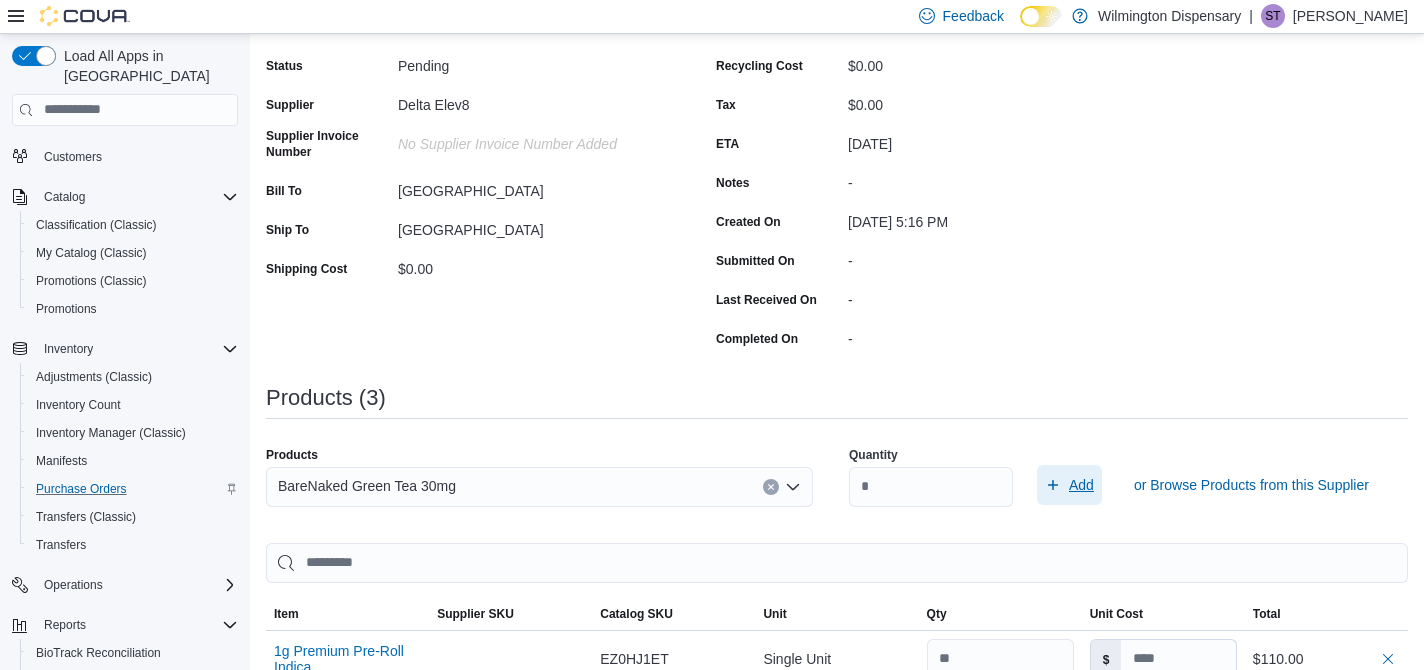 click 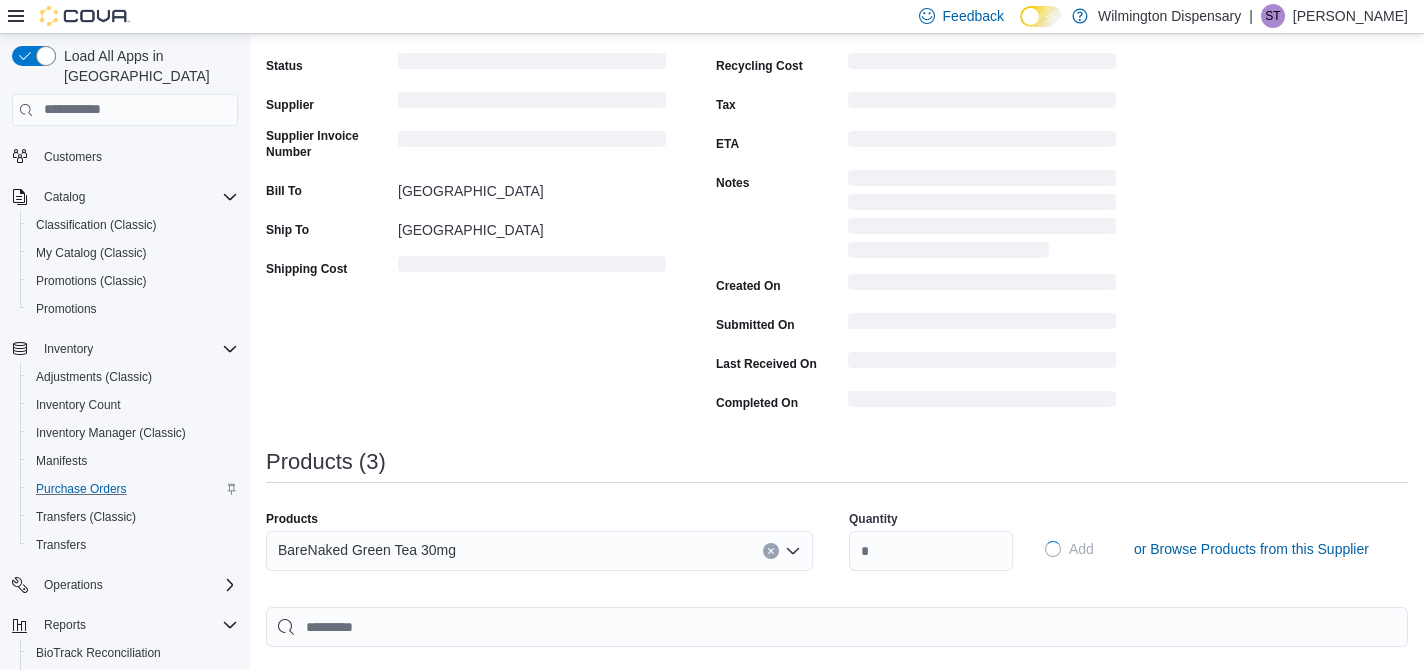 type 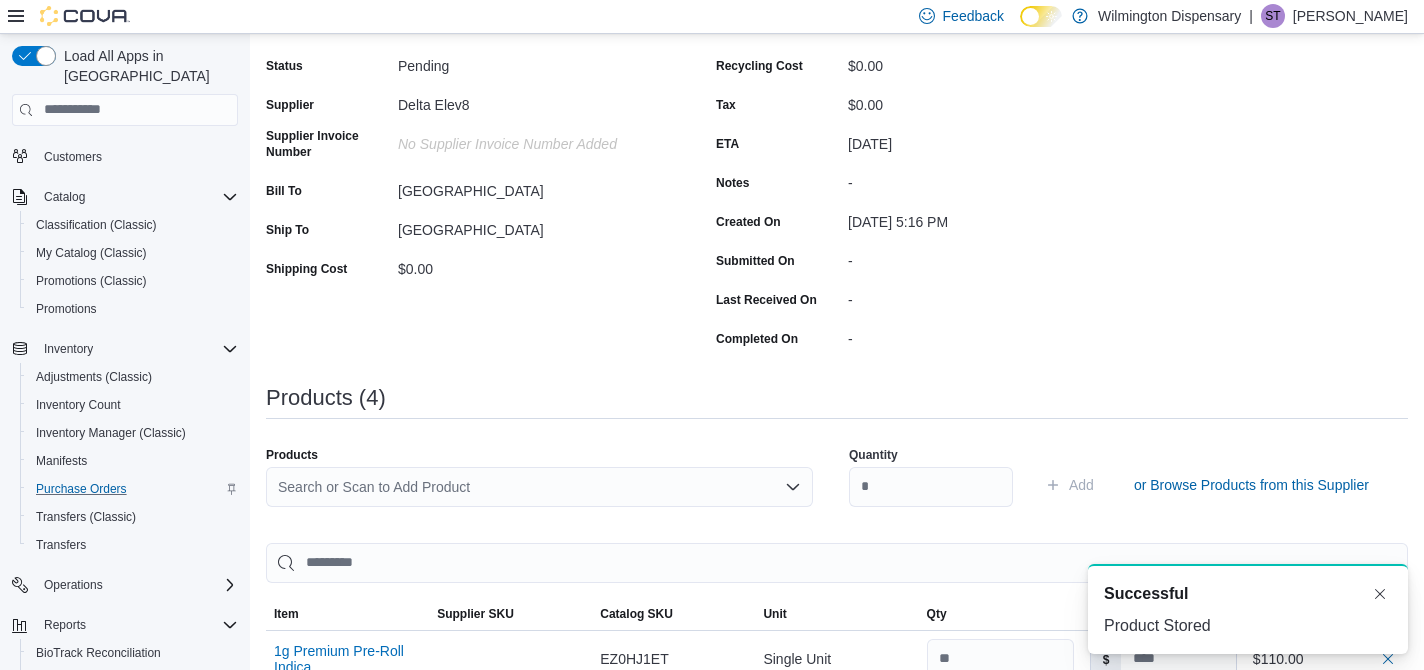 scroll, scrollTop: 0, scrollLeft: 0, axis: both 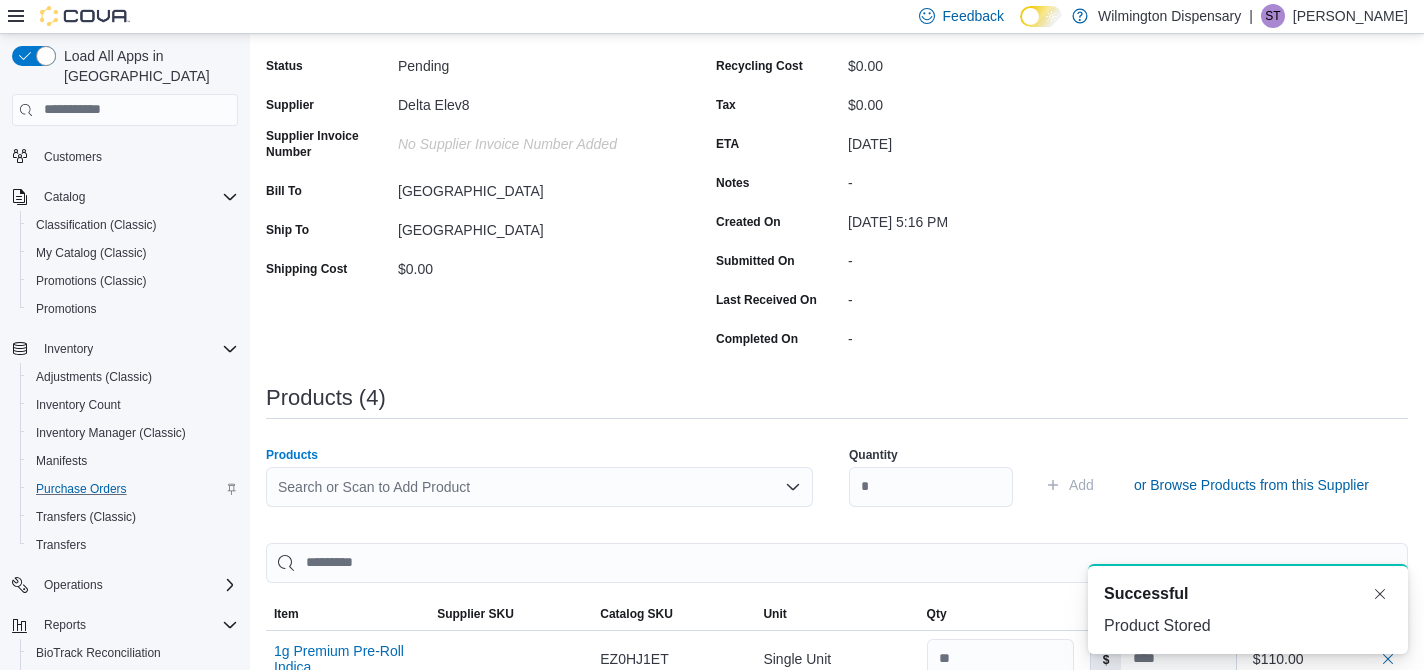 click on "Search or Scan to Add Product" at bounding box center (539, 487) 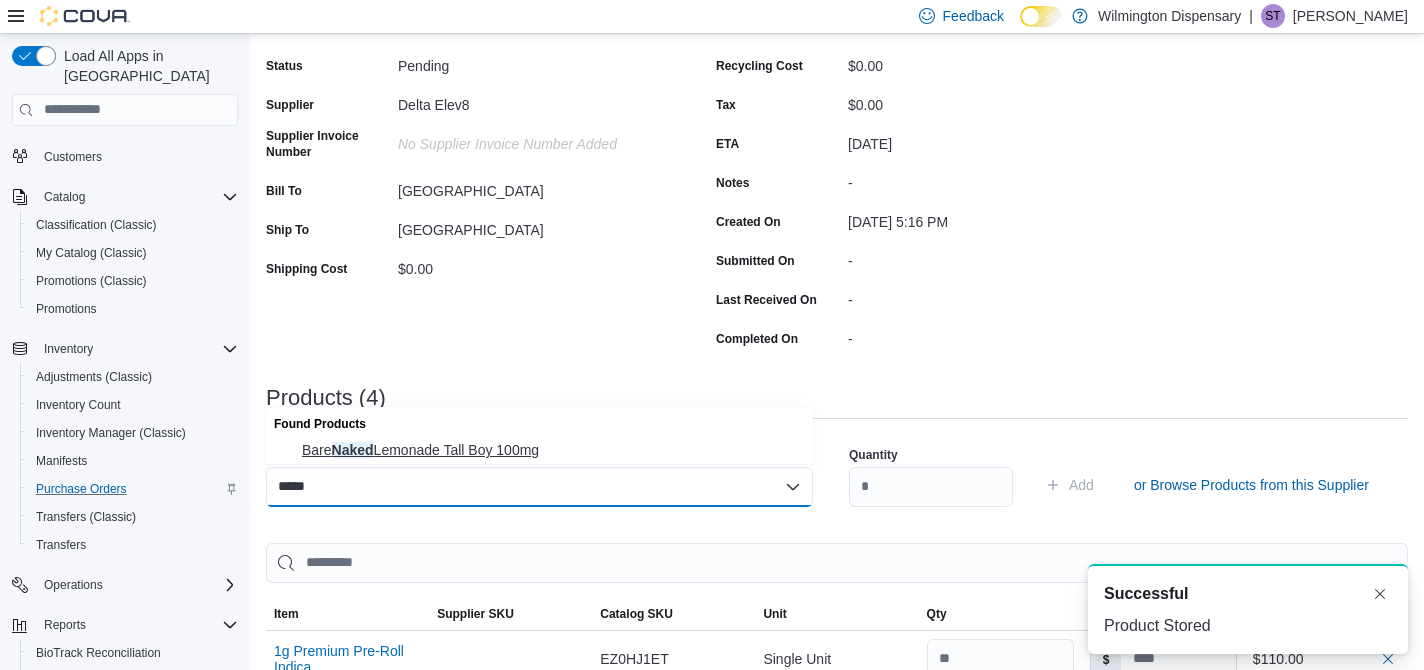 type on "*****" 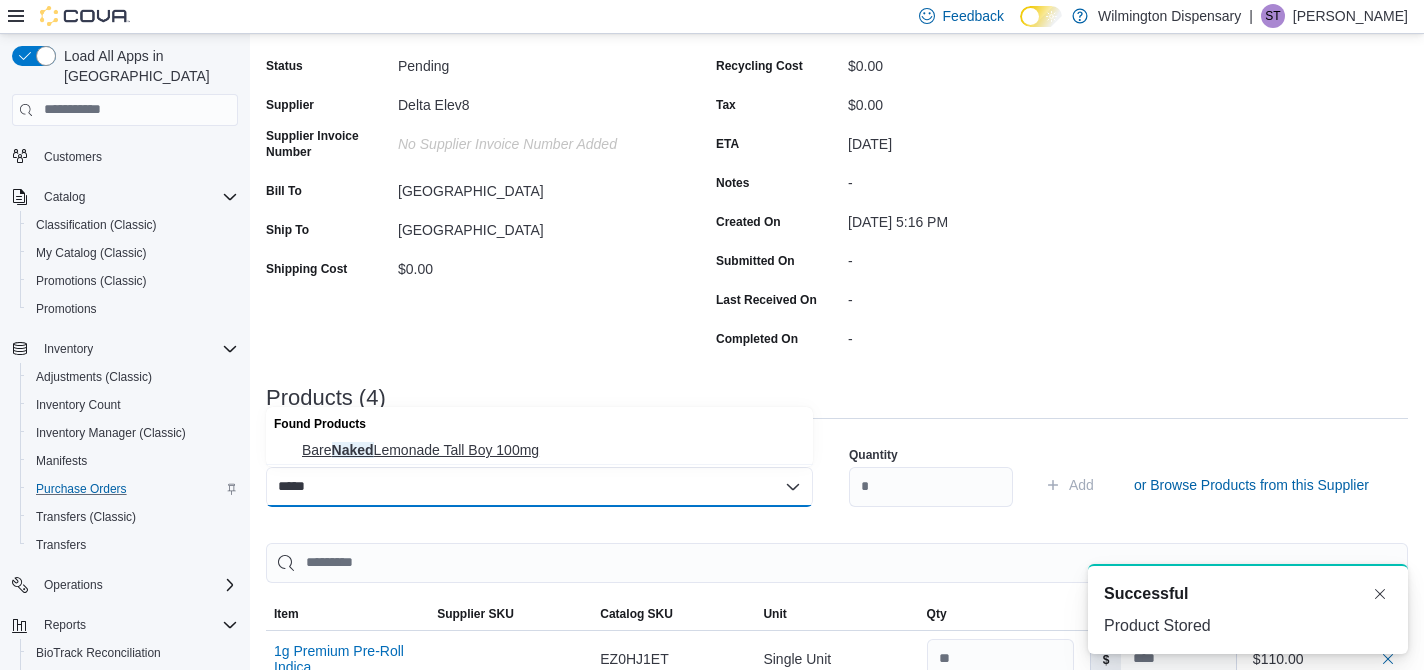 click on "Bare Naked  Lemonade Tall Boy 100mg" at bounding box center (551, 450) 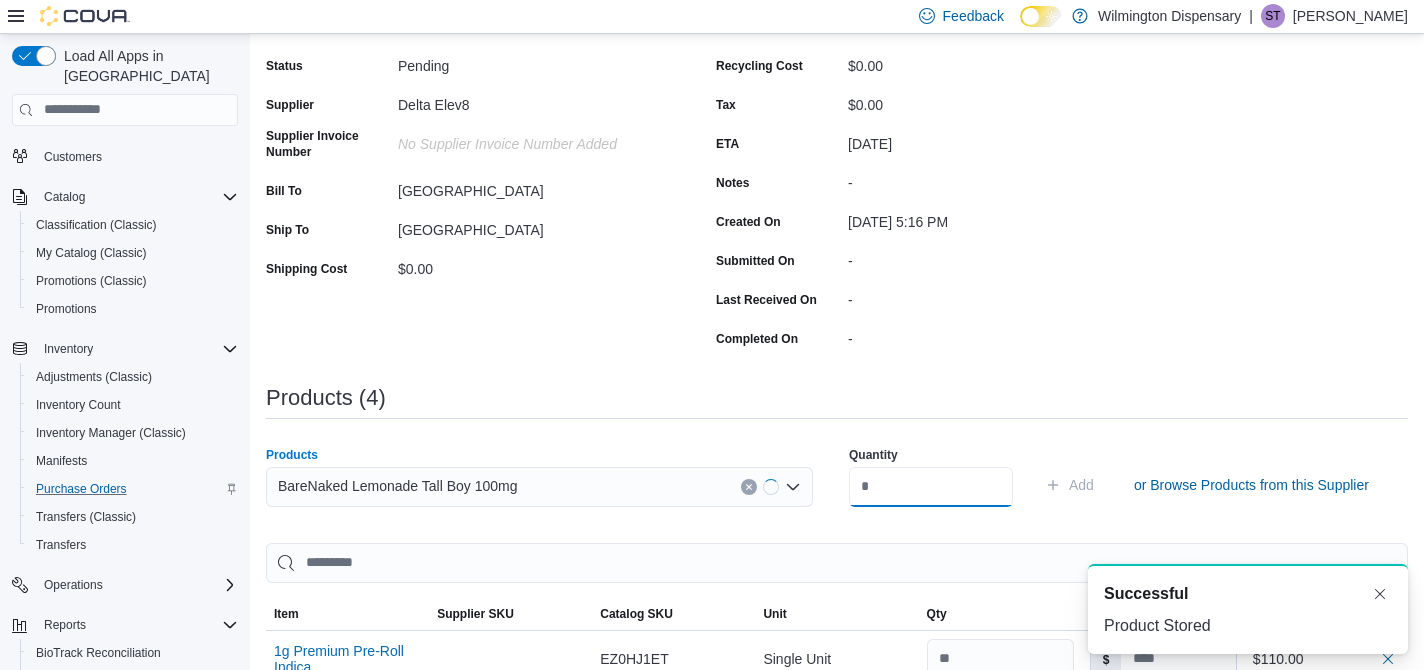 click at bounding box center [931, 487] 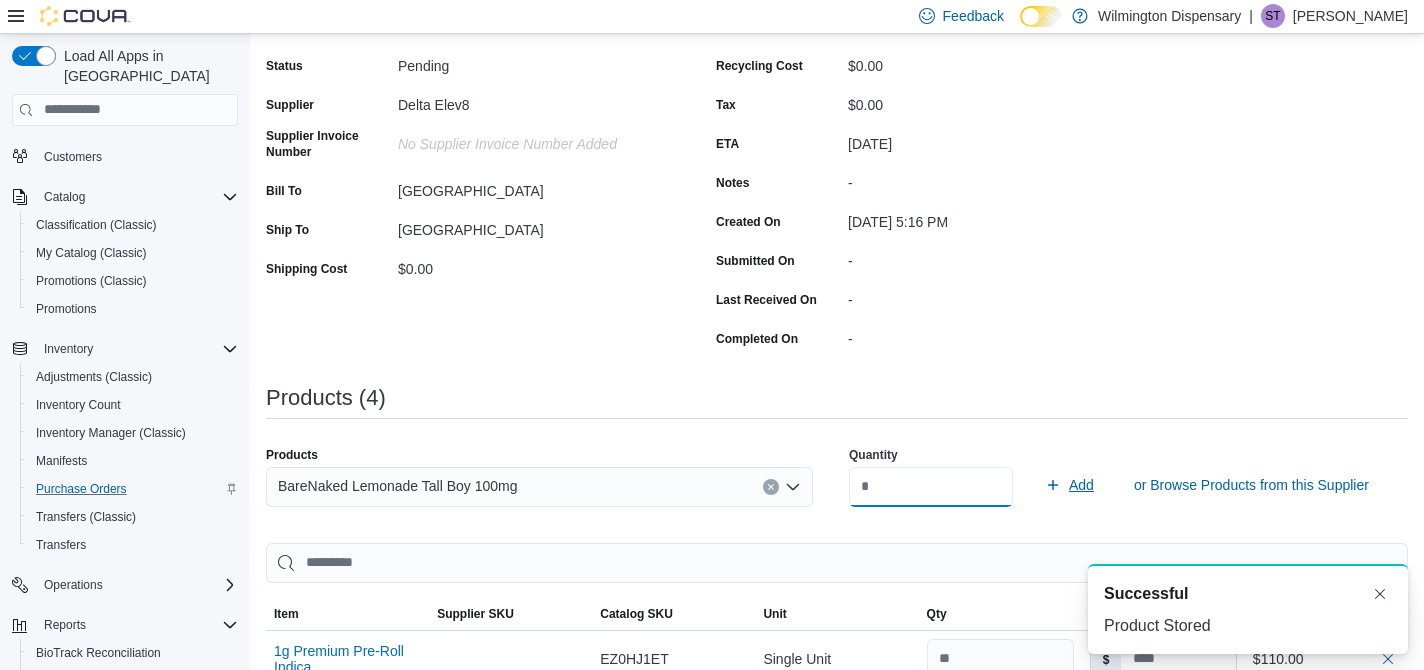 type on "*" 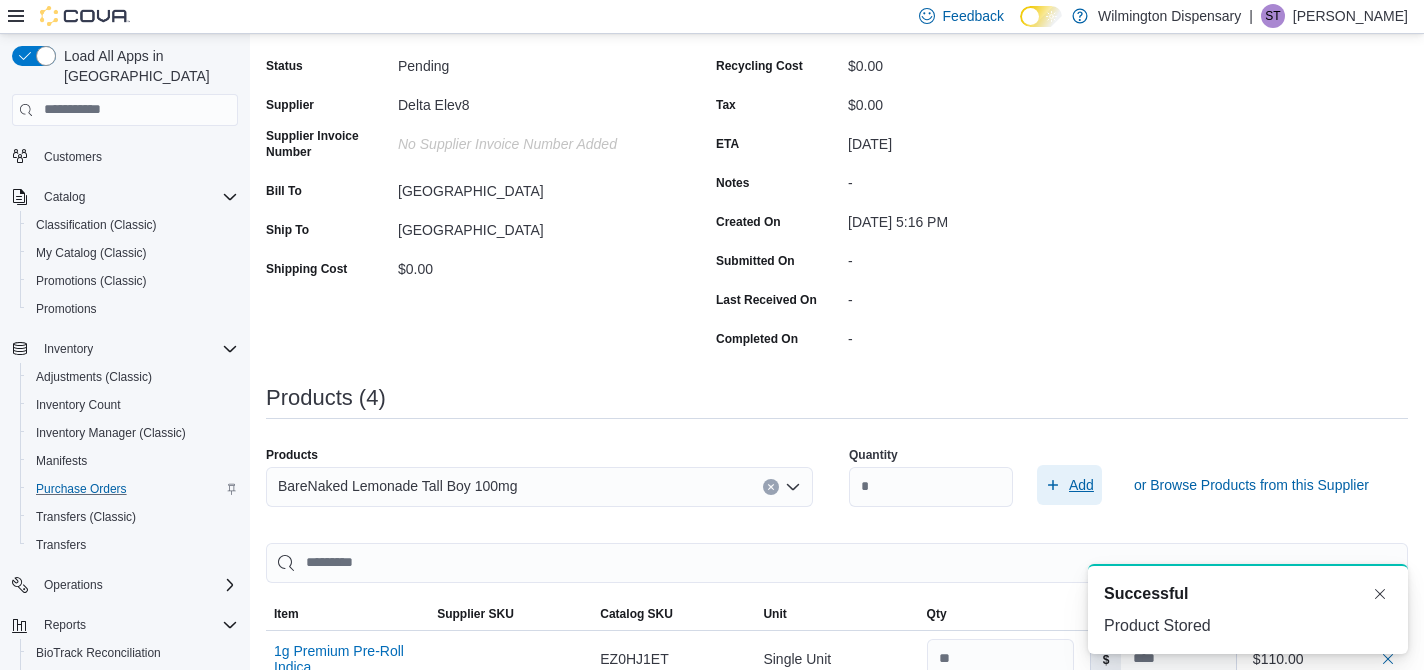 click on "Add" at bounding box center [1081, 485] 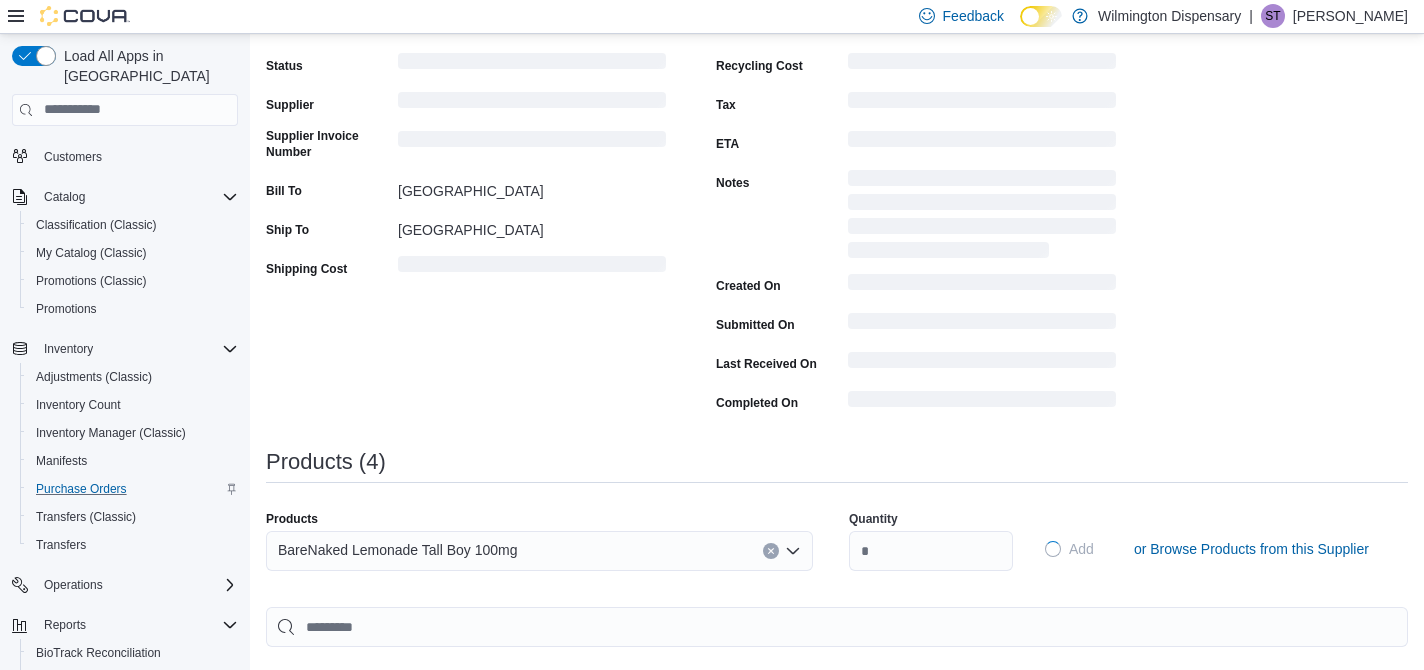 type 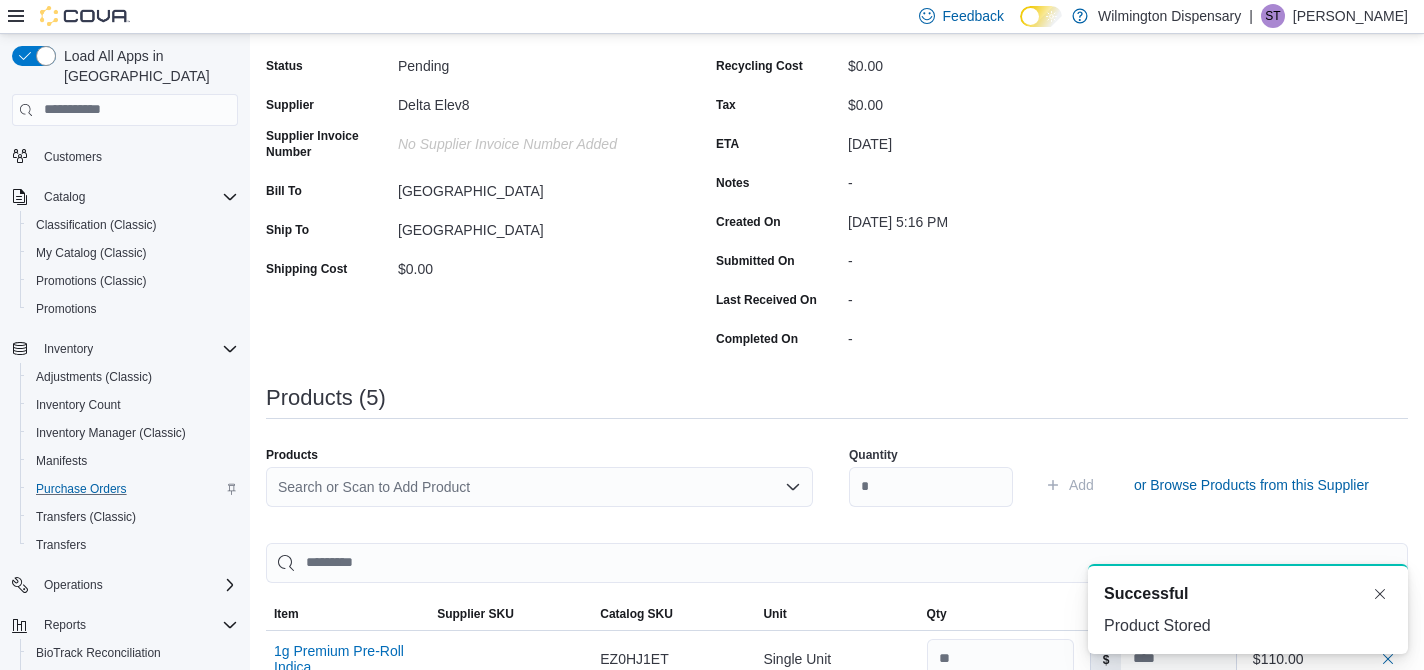 scroll, scrollTop: 0, scrollLeft: 0, axis: both 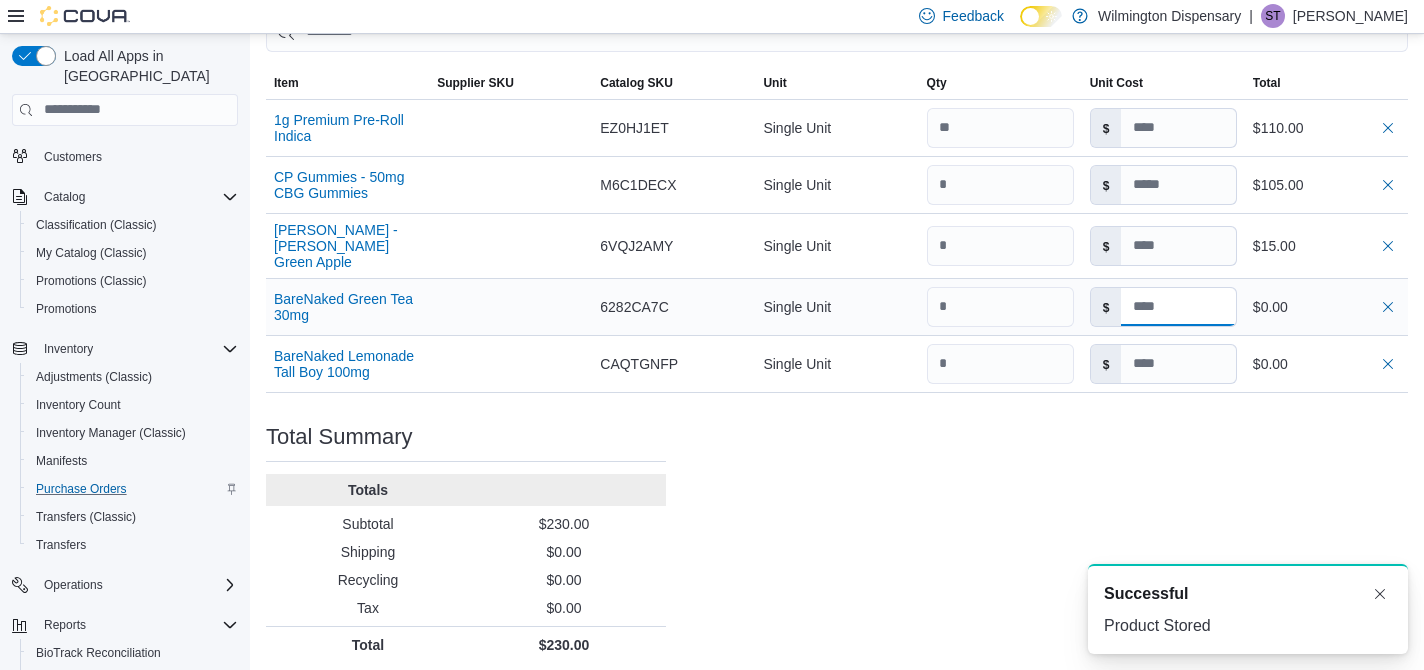click at bounding box center (1178, 307) 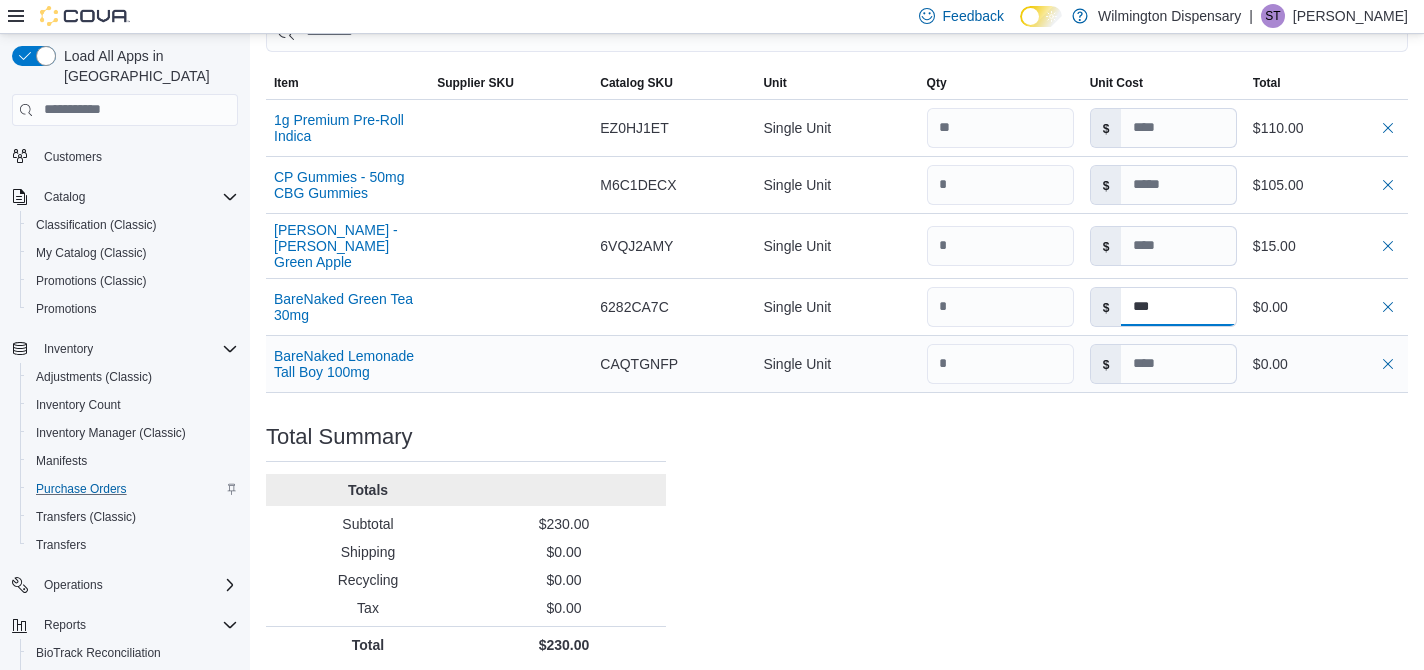 type on "***" 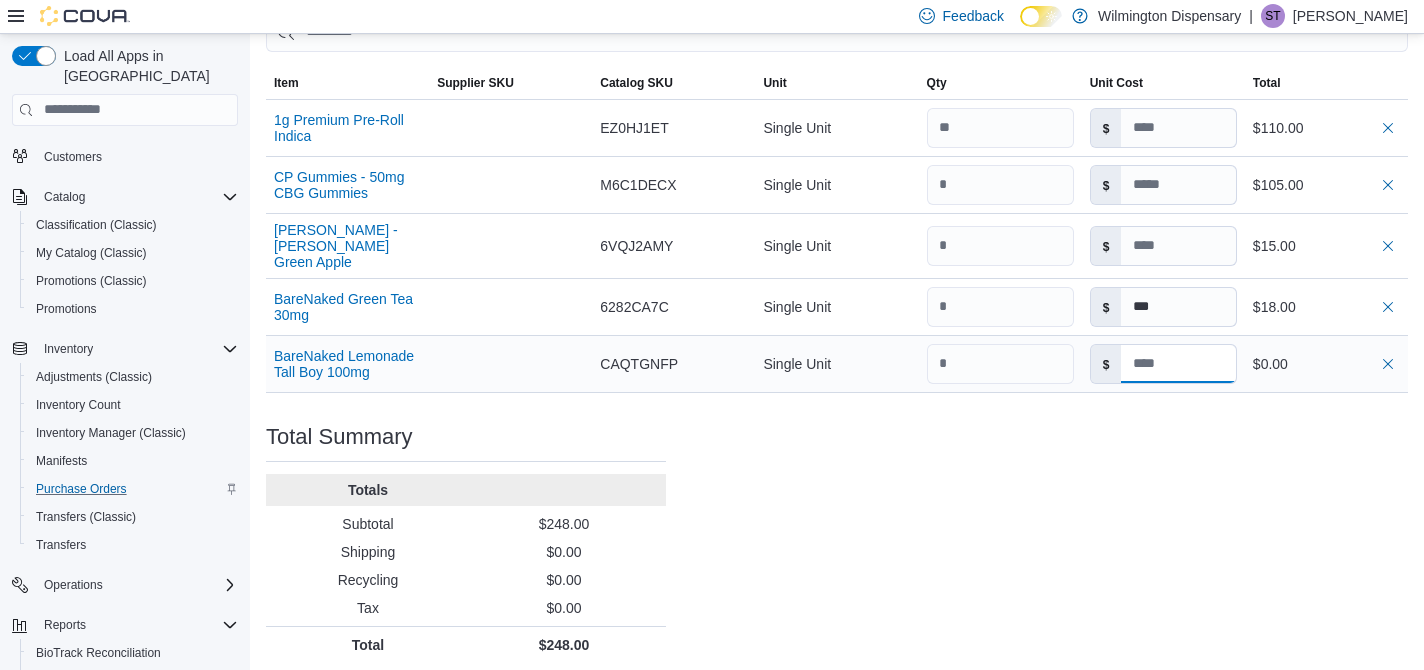 click at bounding box center [1178, 364] 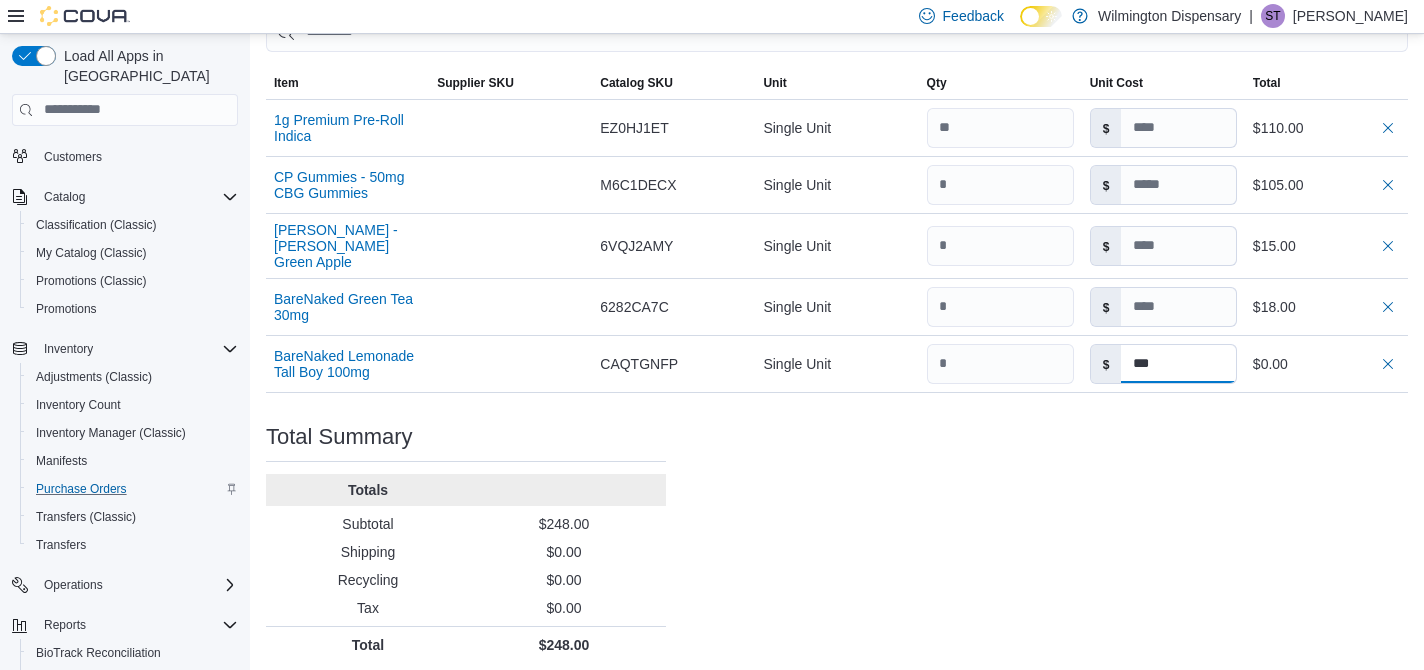 type on "***" 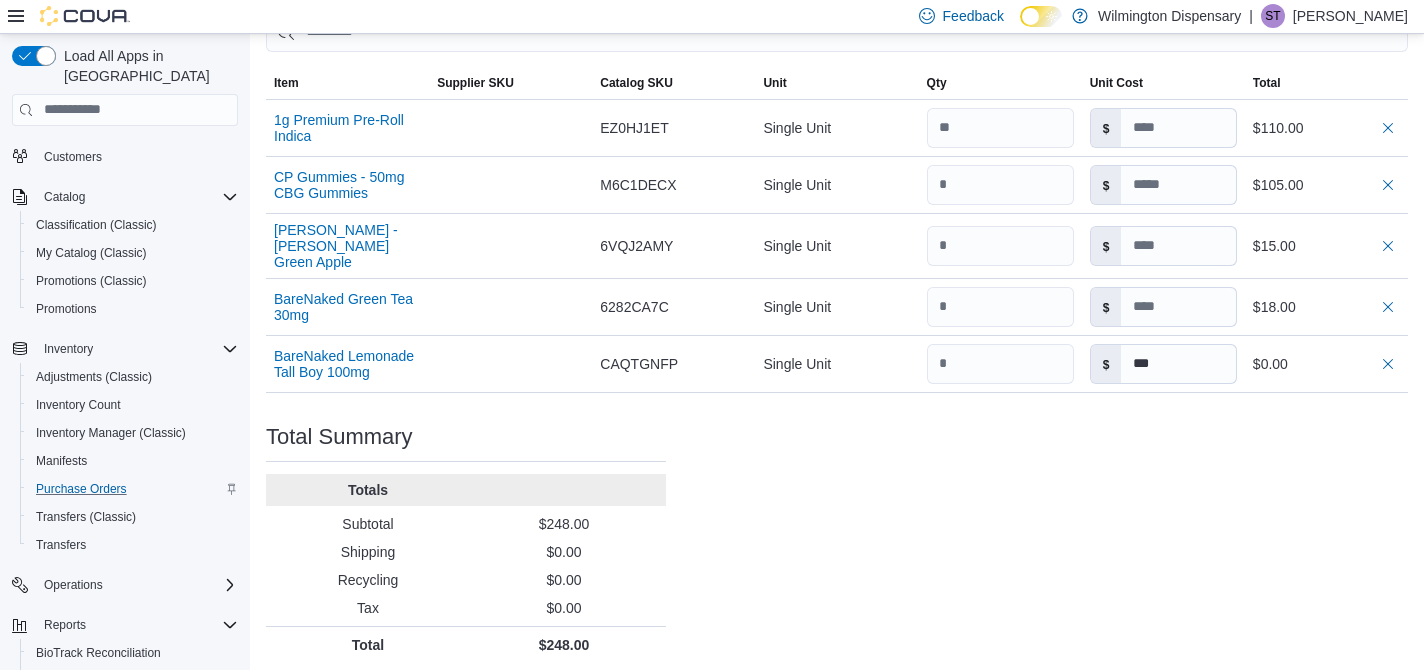 type on "***" 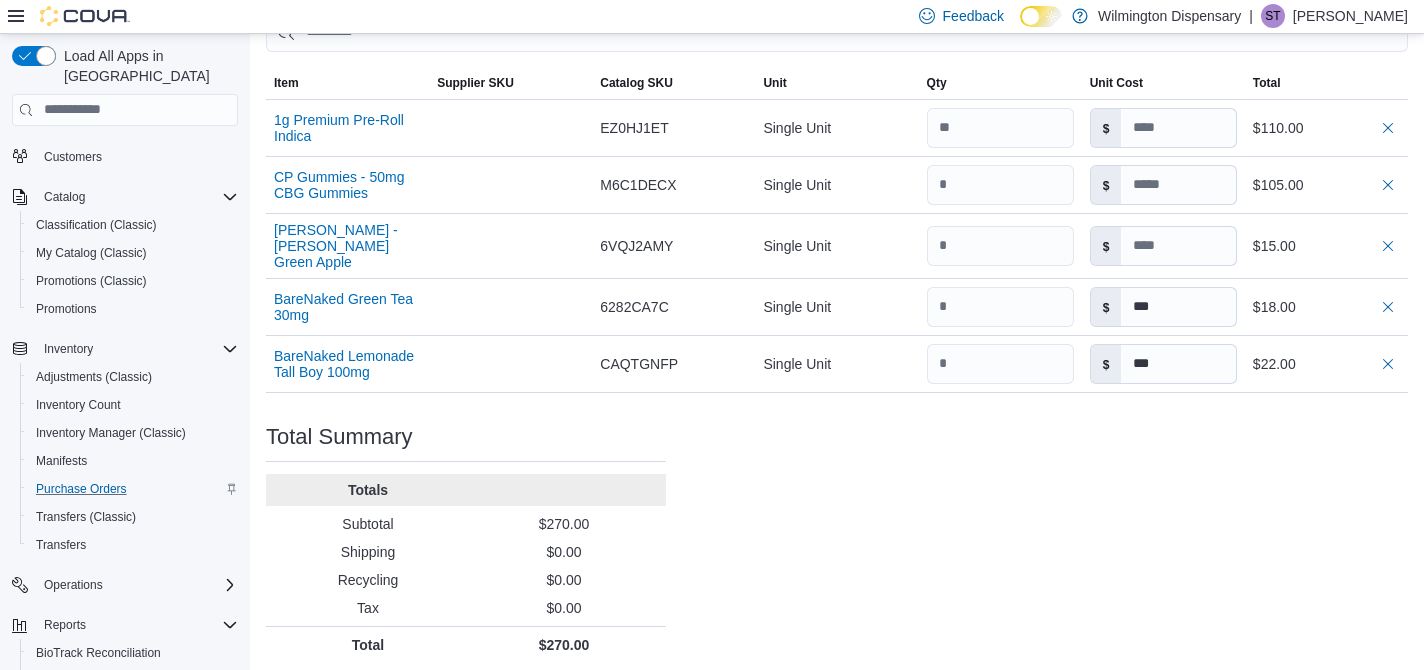 click on "Purchase Order: POFLDX-104 Feedback Purchase Order Details   Edit Status Pending Supplier Delta Elev8 Supplier Invoice Number No Supplier Invoice Number added Bill To [GEOGRAPHIC_DATA] Ship To Market Street Shipping Cost $0.00 Recycling Cost $0.00 Tax $0.00 ETA [DATE] Notes - Created On [DATE] 5:16 PM Submitted On - Last Received On - Completed On - Products (5)     Products Search or Scan to Add Product Quantity  Add or Browse Products from this Supplier Sorting Item Supplier SKU Catalog SKU Unit Qty Unit Cost Total 1g Premium Pre-Roll Indica Supplier SKU Catalog SKU EZ0HJ1ET Unit Single Unit Qty Unit Cost $ Total $110.00 CP Gummies - 50mg CBG Gummies Supplier SKU Catalog SKU M6C1DECX Unit Single Unit Qty Unit Cost $ Total $105.00 [PERSON_NAME] - [PERSON_NAME] Green Apple Supplier SKU Catalog SKU 6VQJ2AMY Unit Single Unit Qty Unit Cost $ Total $15.00 BareNaked Green Tea 30mg Supplier SKU Catalog SKU 6282CA7C Unit Single Unit Qty Unit Cost $ *** Total $18.00 BareNaked Lemonade Tall Boy 100mg Supplier SKU Unit" at bounding box center (837, 63) 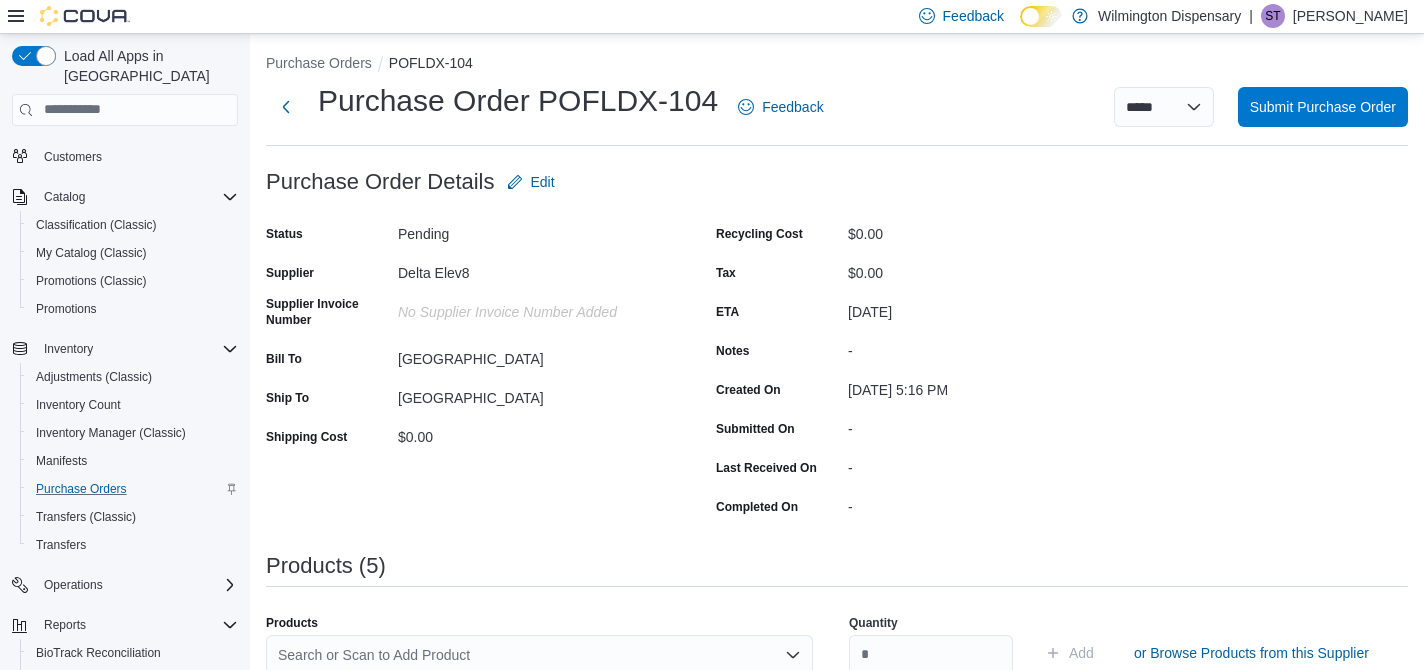 scroll, scrollTop: 0, scrollLeft: 0, axis: both 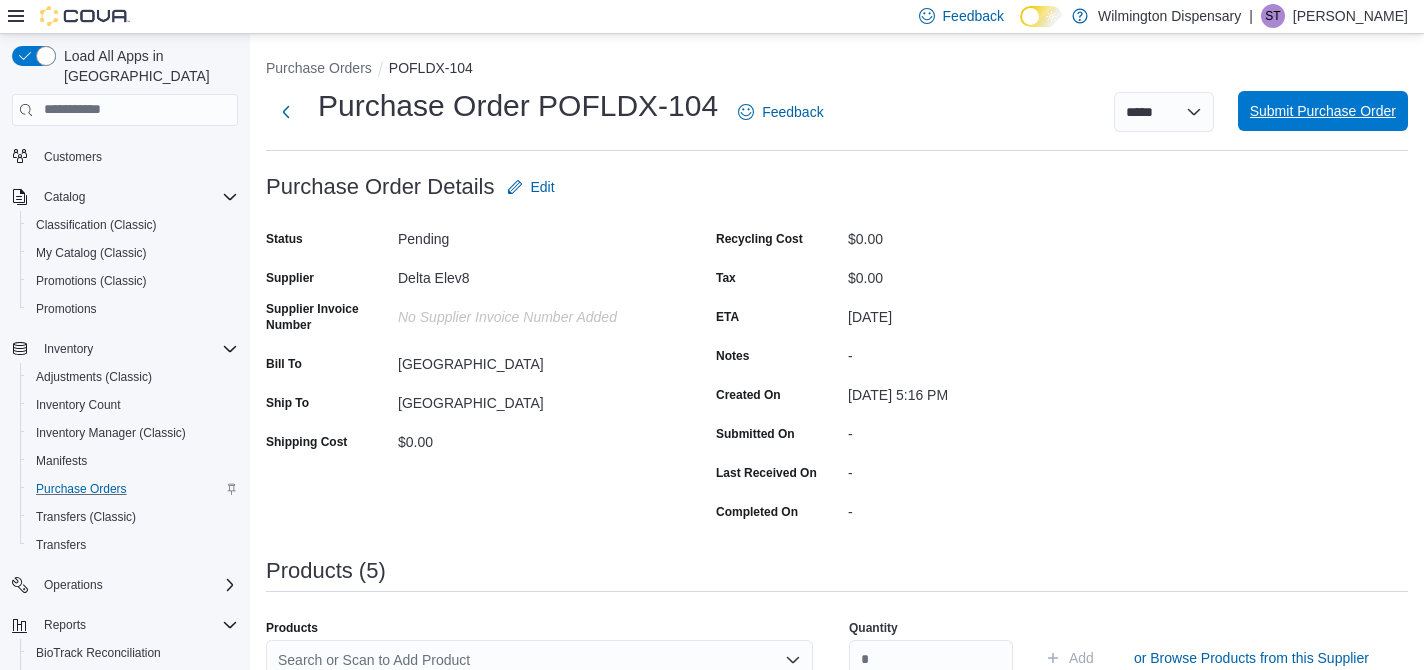 click on "Submit Purchase Order" at bounding box center [1323, 111] 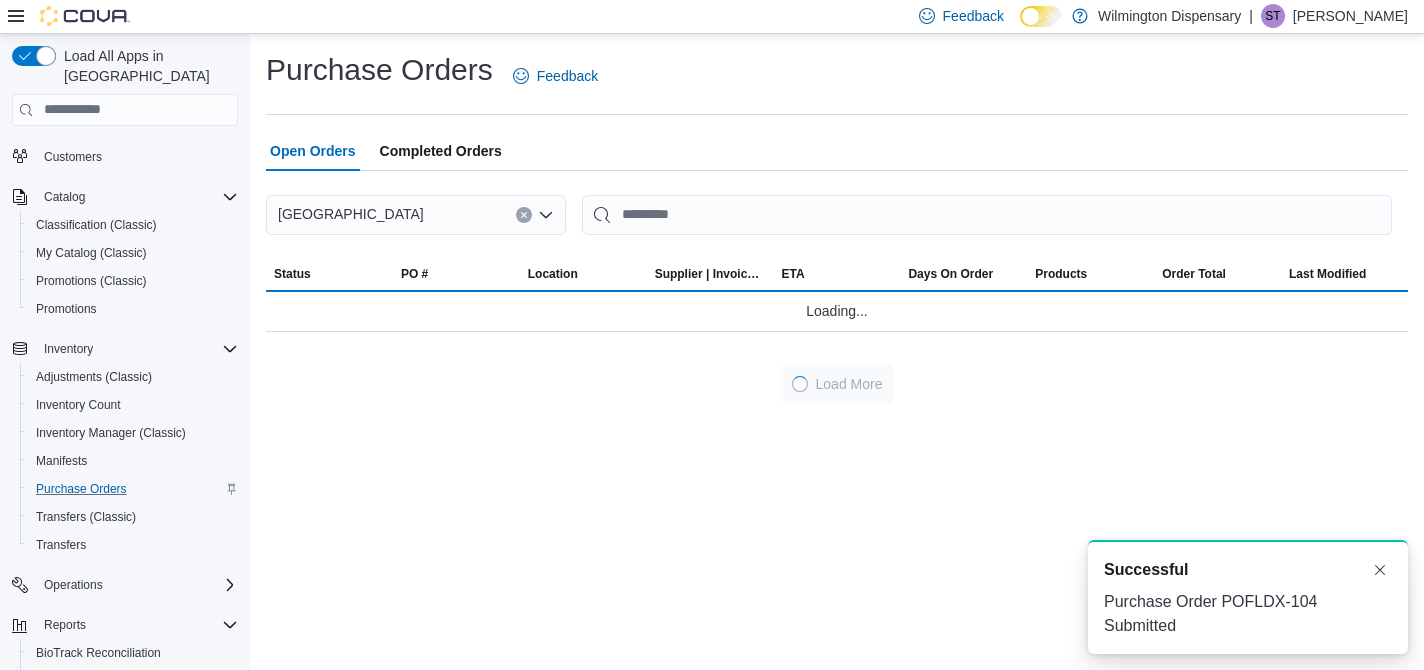 scroll, scrollTop: 0, scrollLeft: 0, axis: both 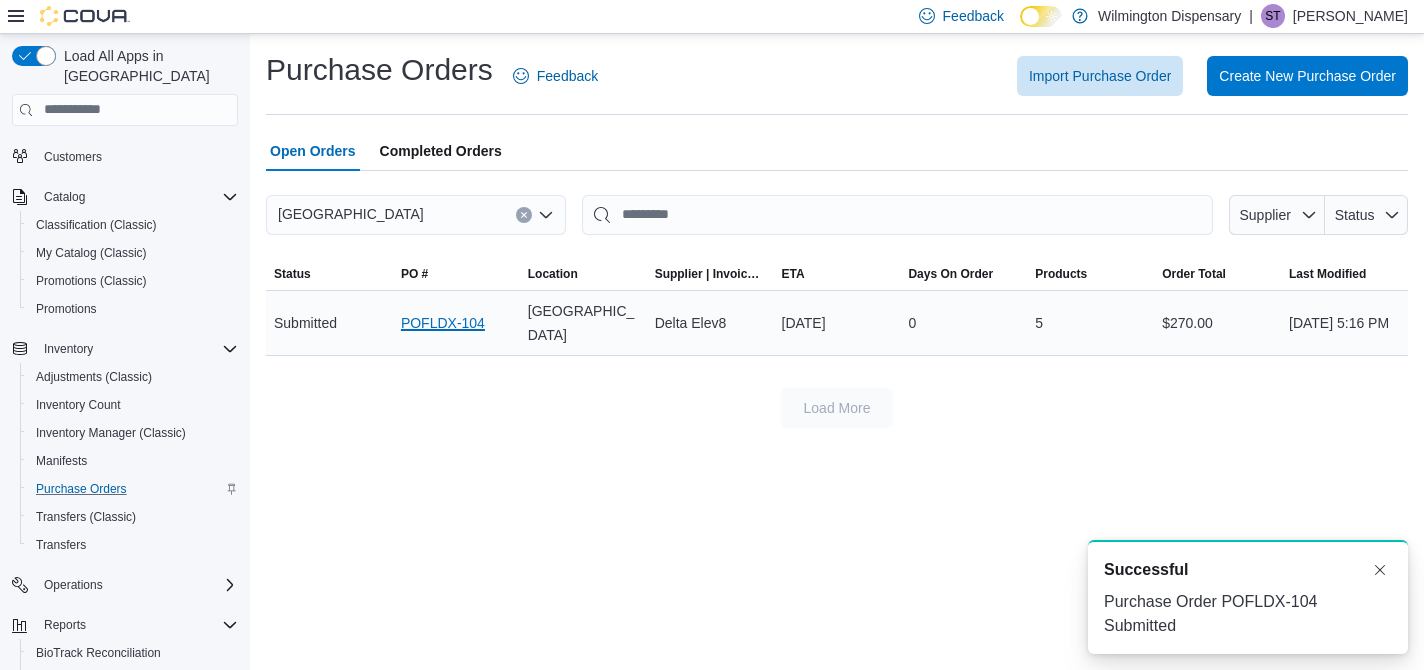 click on "POFLDX-104" at bounding box center (443, 323) 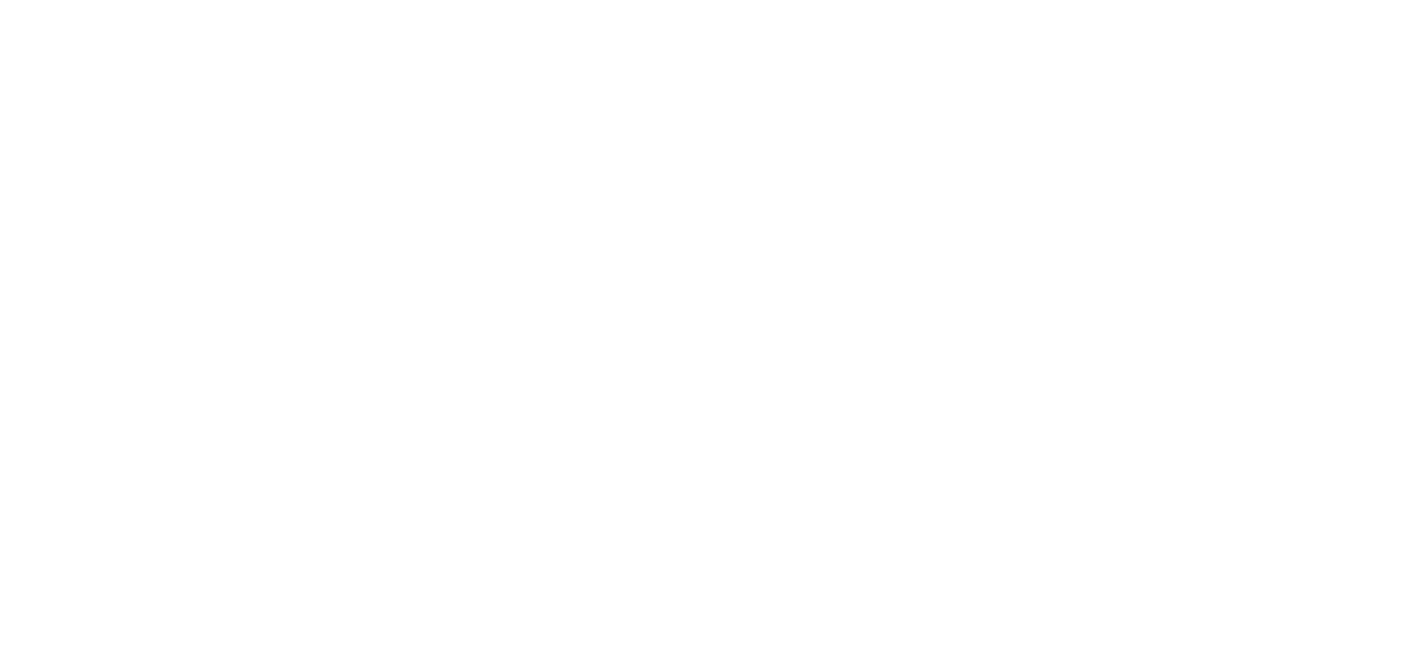 scroll, scrollTop: 0, scrollLeft: 0, axis: both 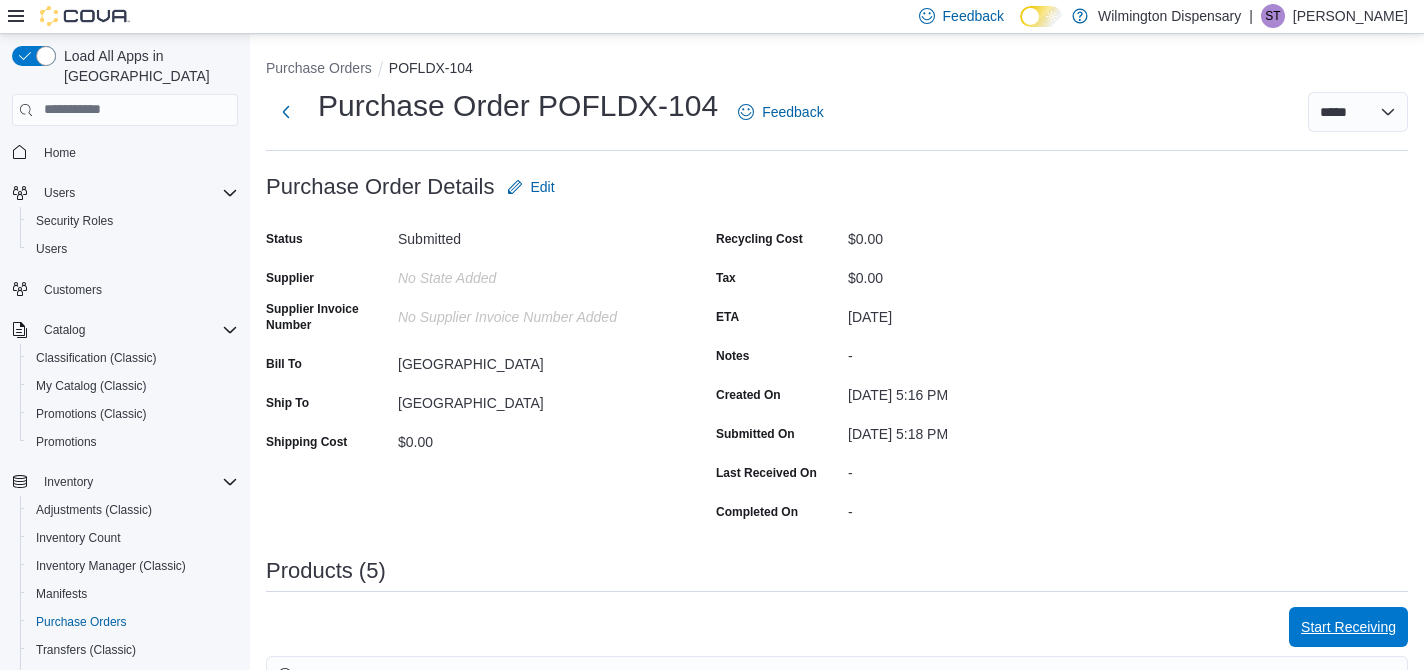 click on "Start Receiving" at bounding box center (1348, 627) 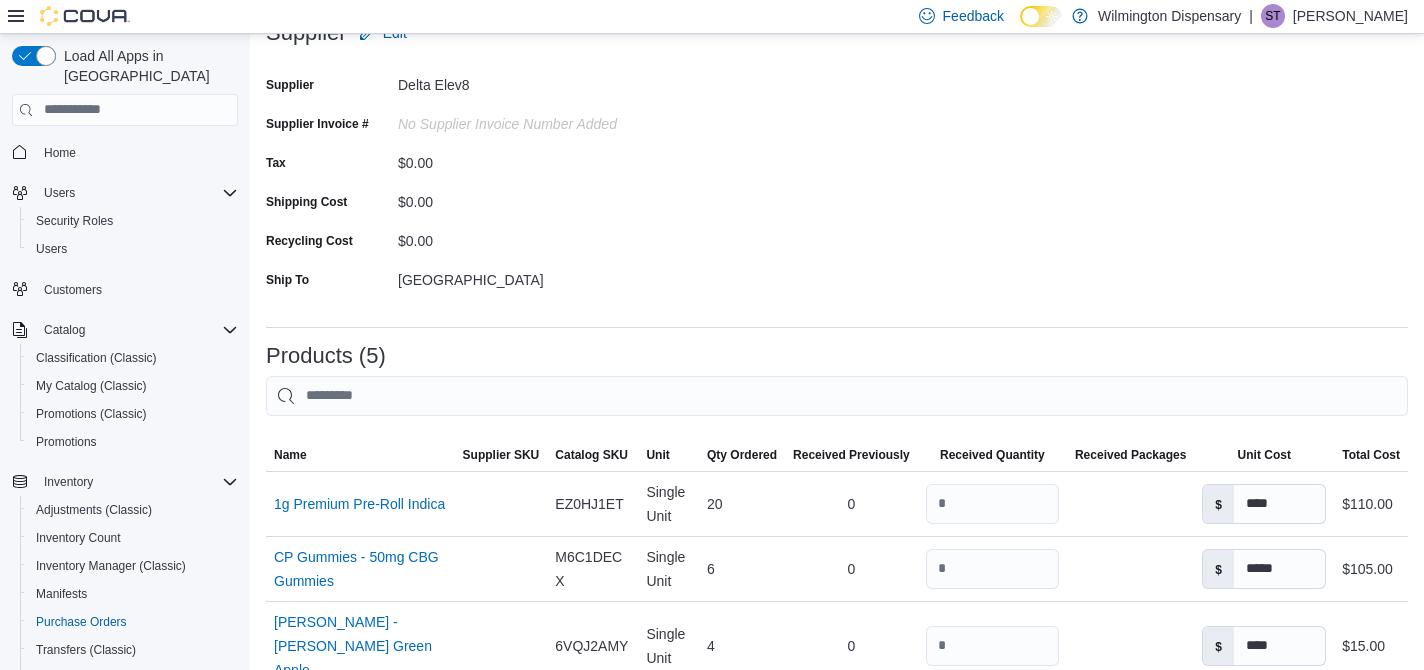 scroll, scrollTop: 622, scrollLeft: 0, axis: vertical 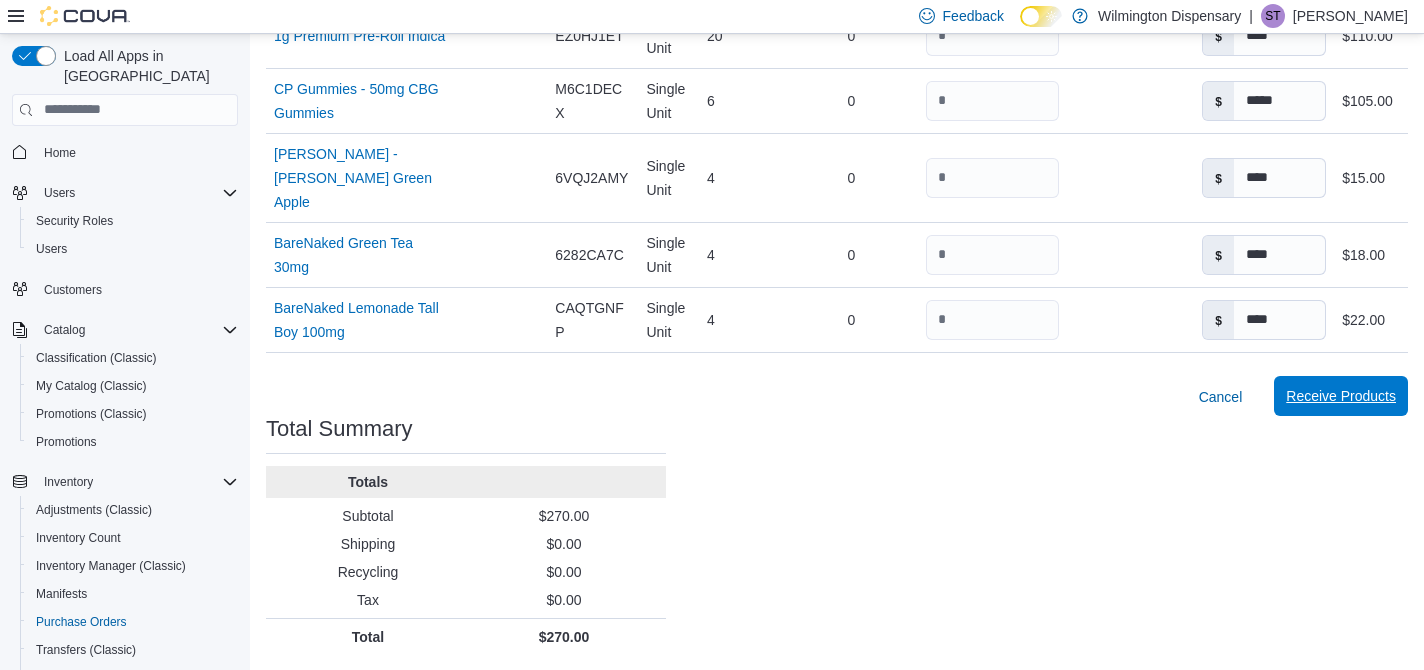 click on "Receive Products" at bounding box center (1341, 396) 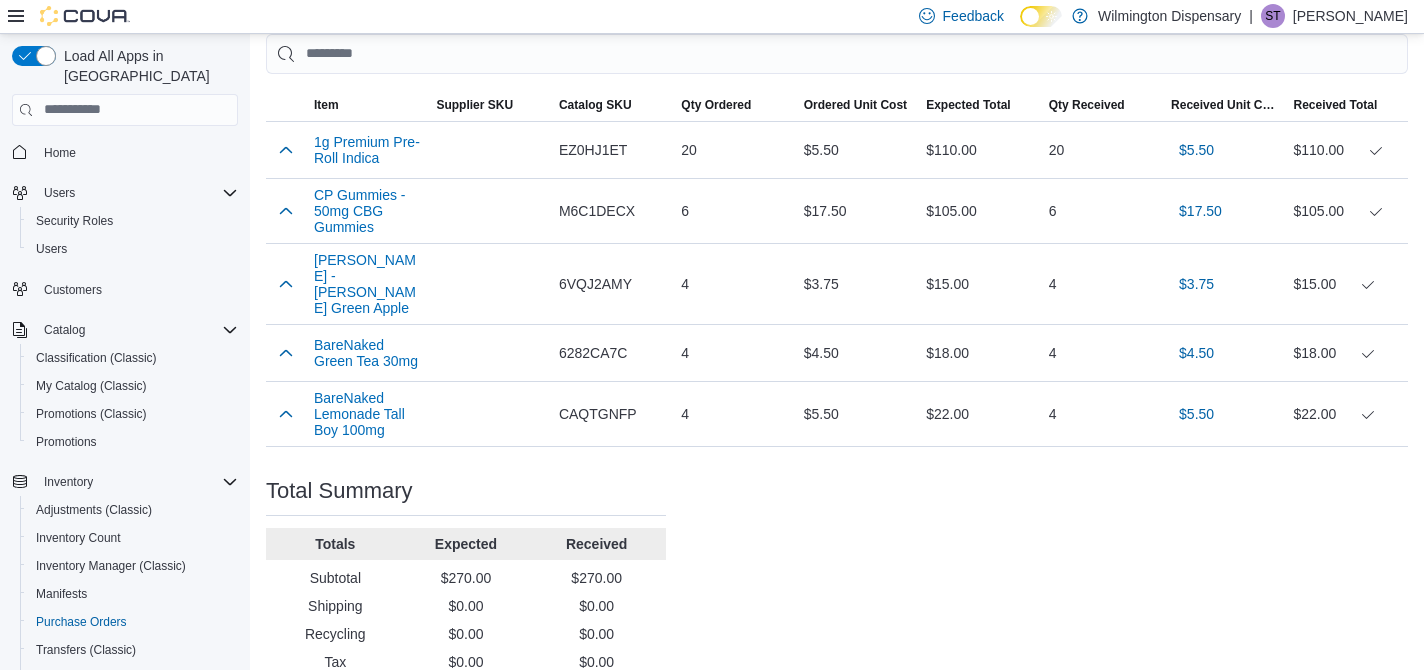 scroll, scrollTop: 0, scrollLeft: 0, axis: both 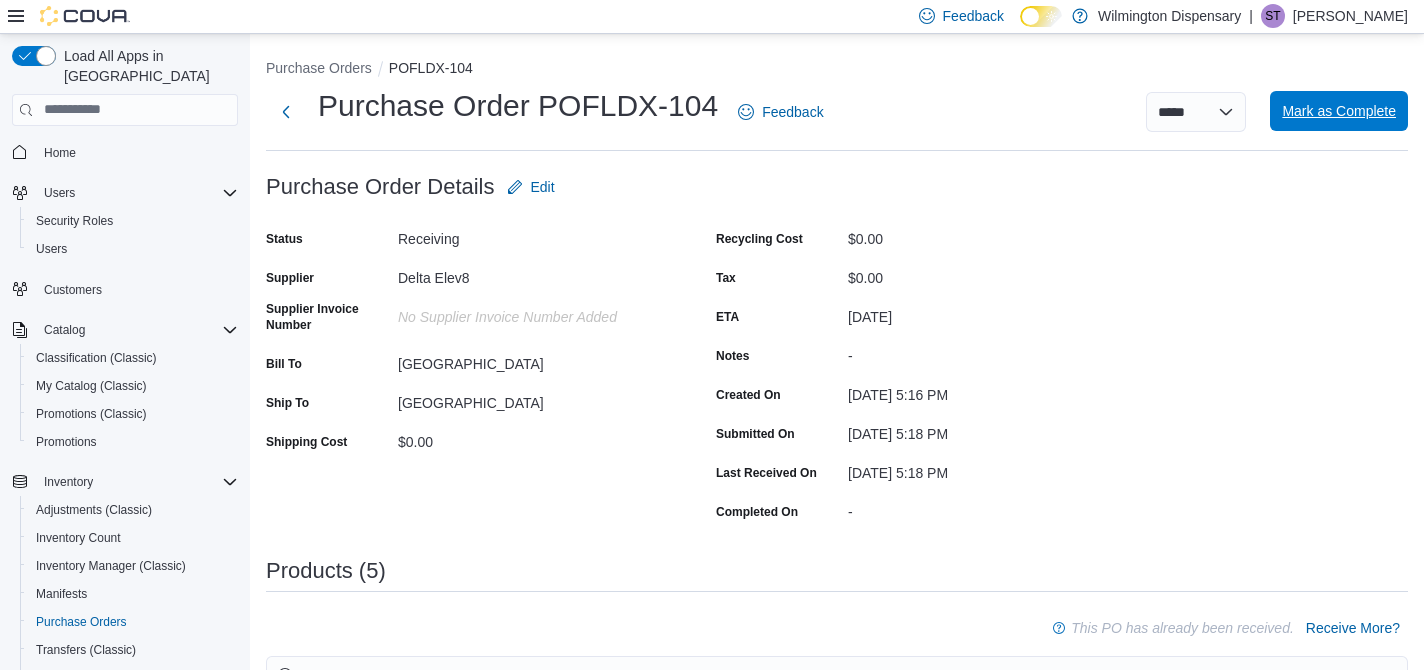 click on "Mark as Complete" at bounding box center [1339, 111] 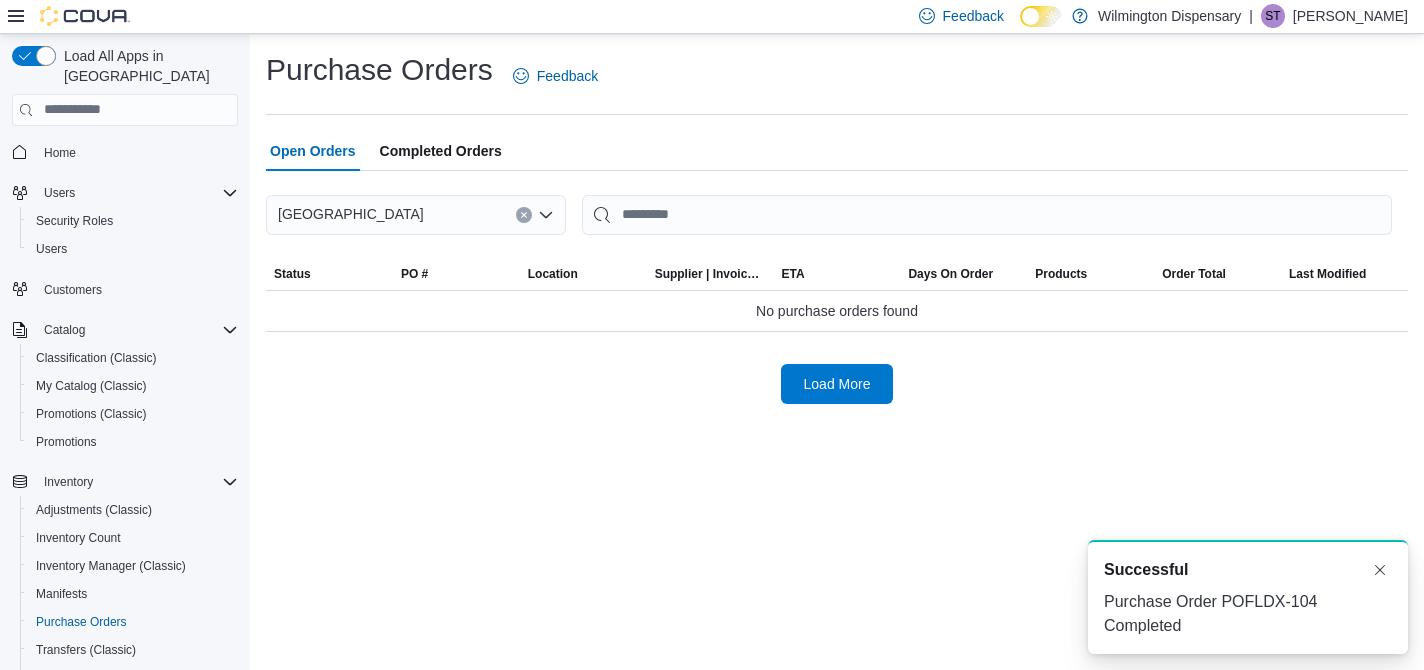 scroll, scrollTop: 0, scrollLeft: 0, axis: both 